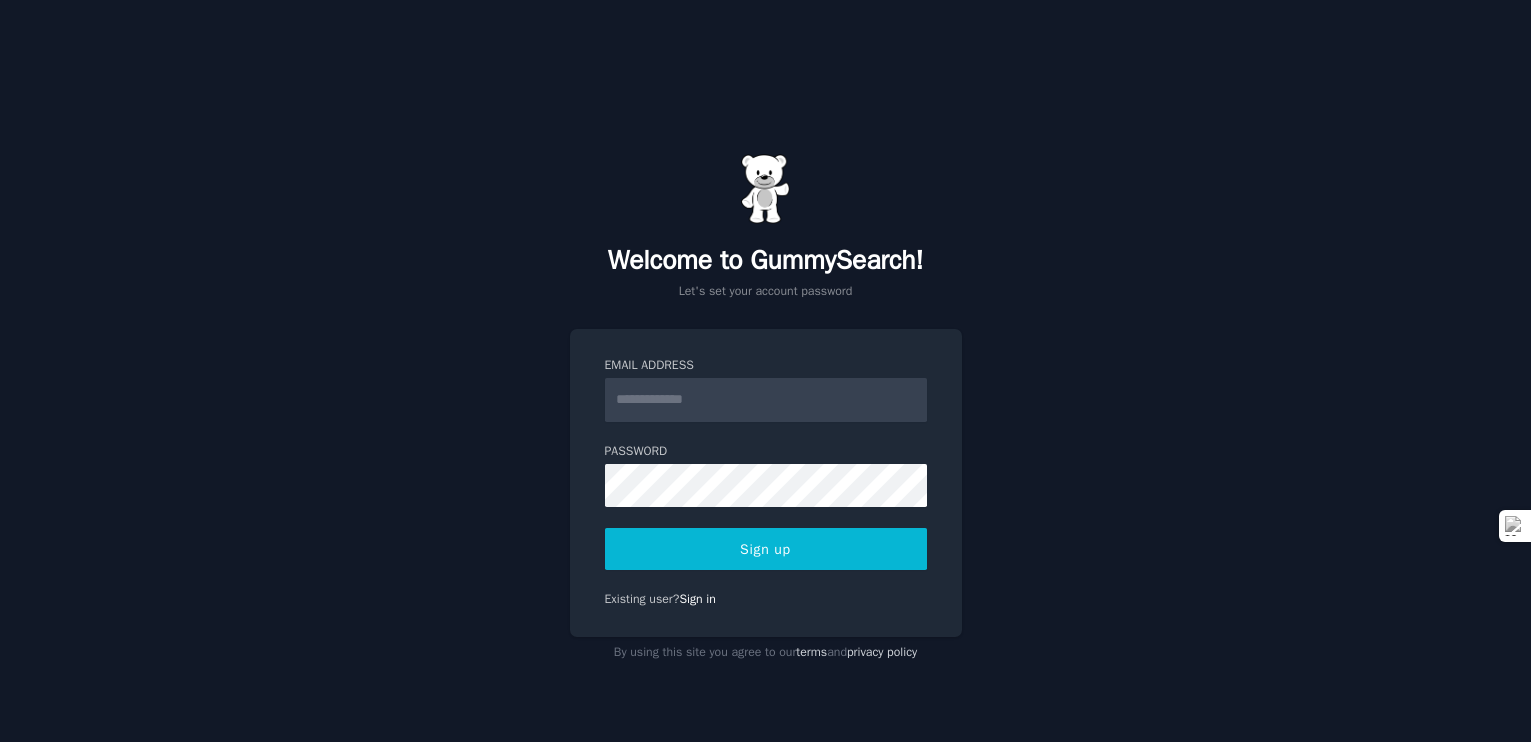 scroll, scrollTop: 0, scrollLeft: 0, axis: both 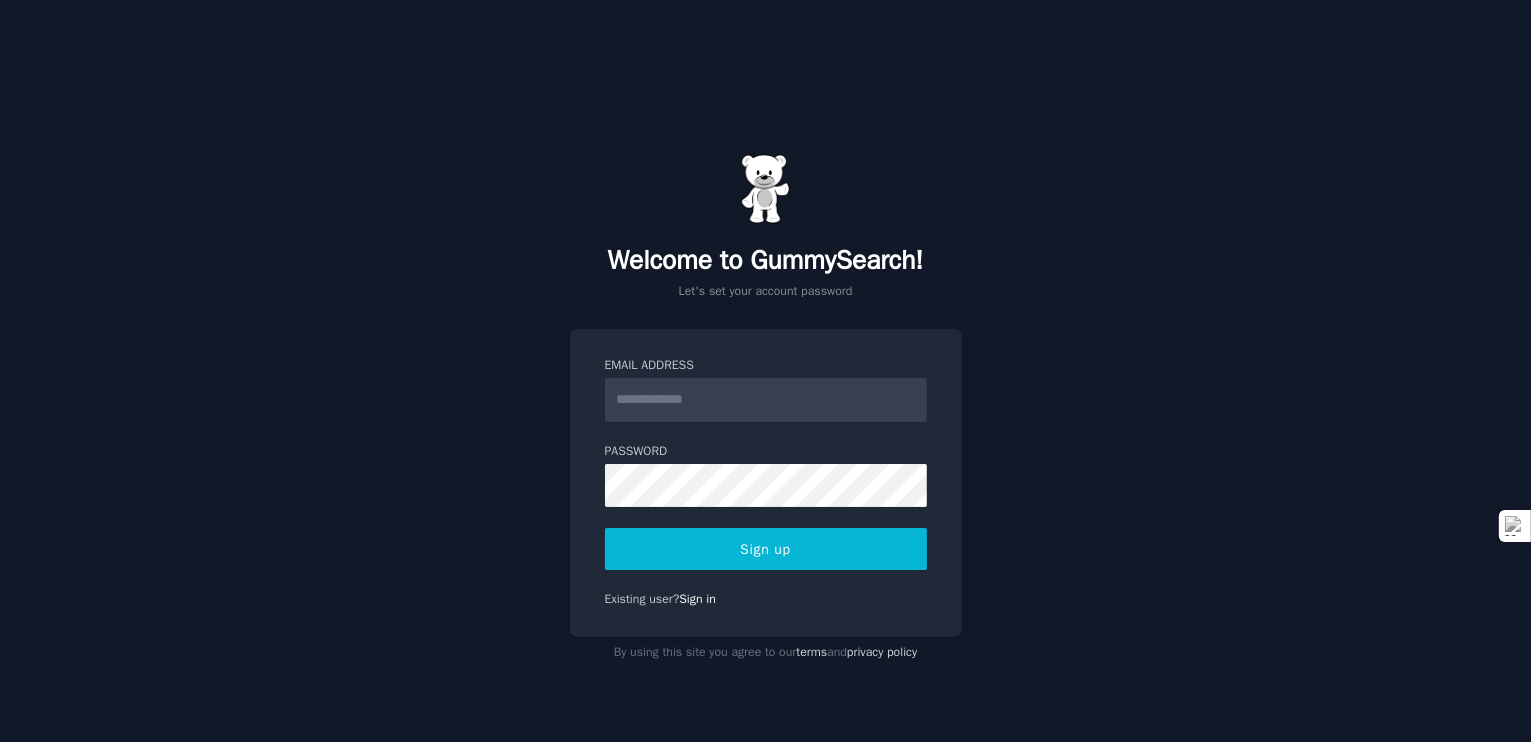 click on "Email Address" at bounding box center (766, 400) 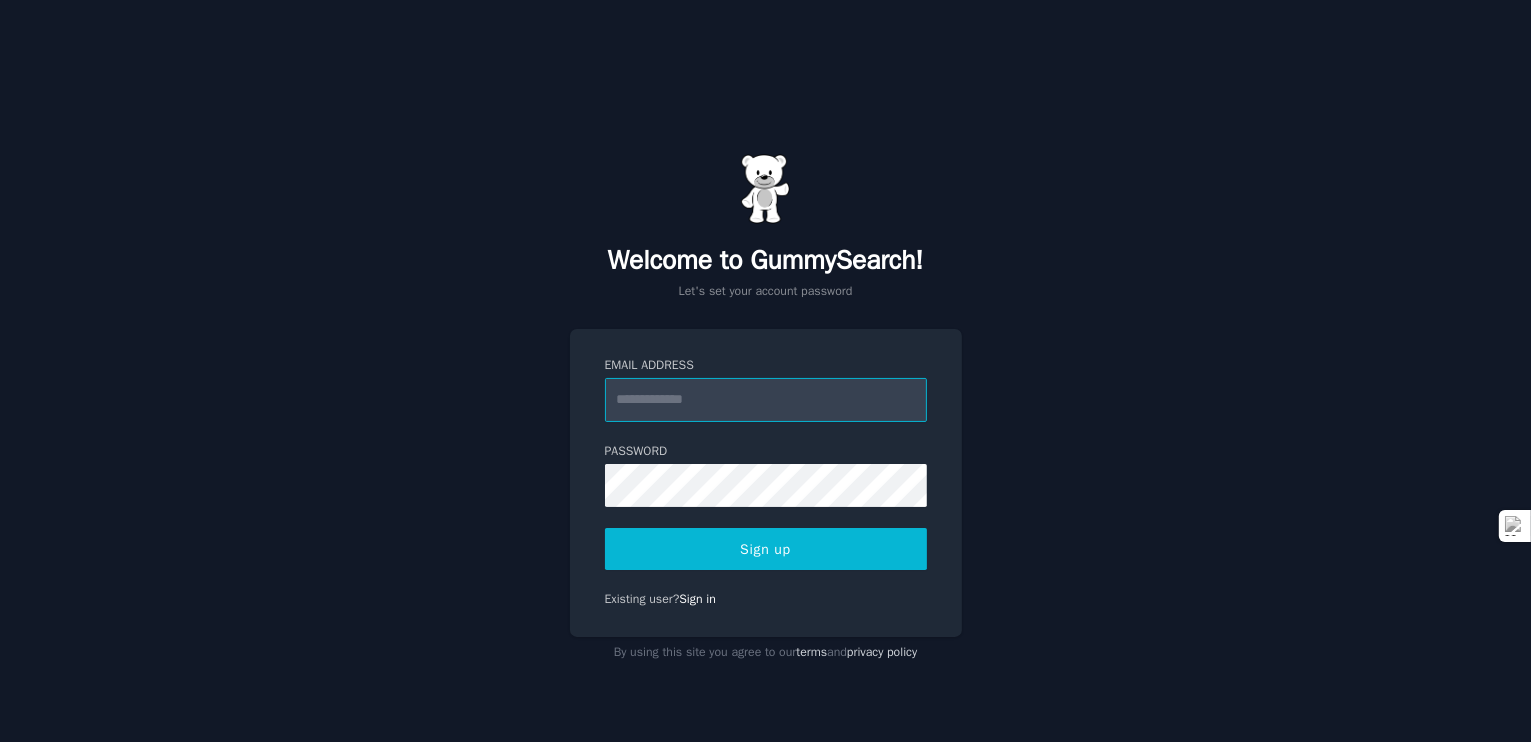 click on "Email Address" at bounding box center [766, 400] 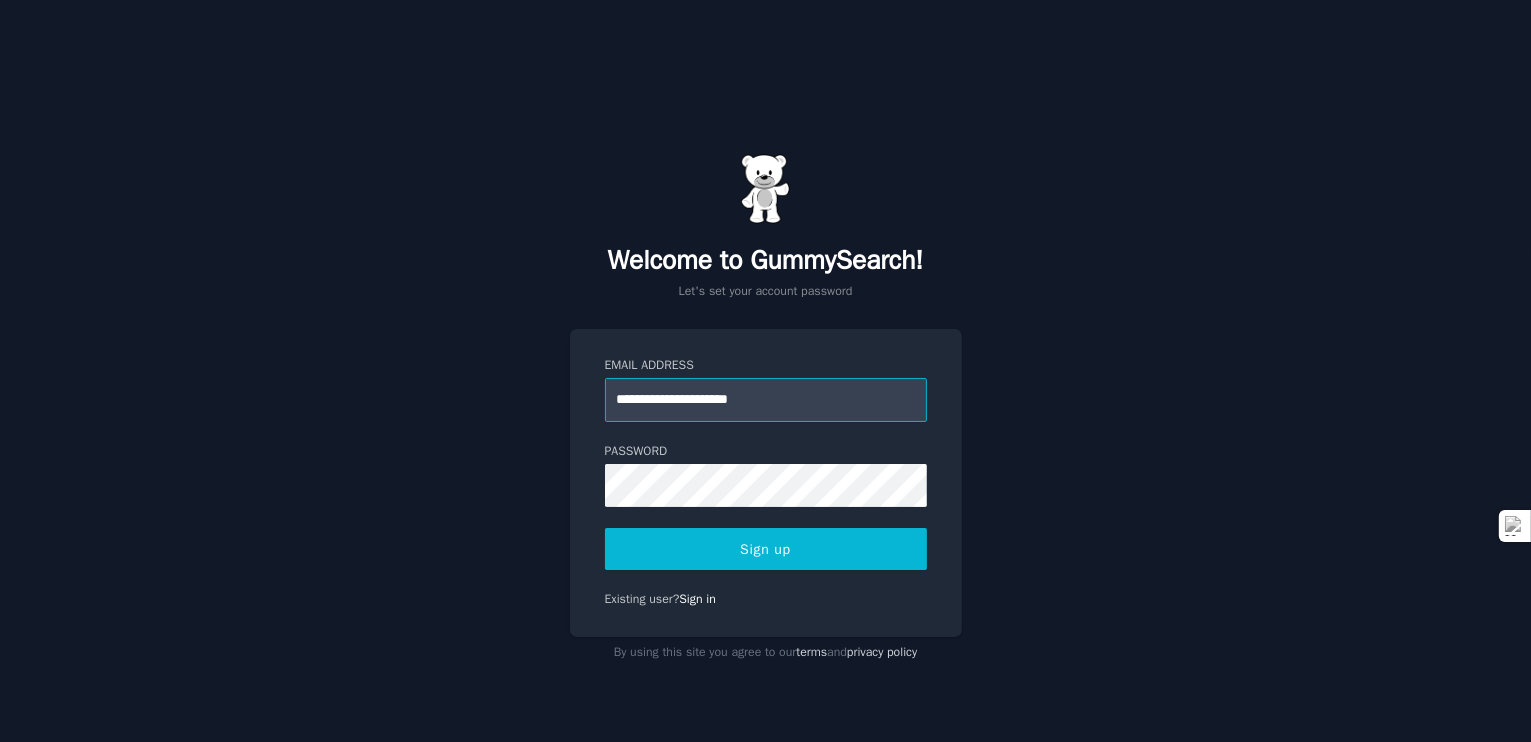 type on "**********" 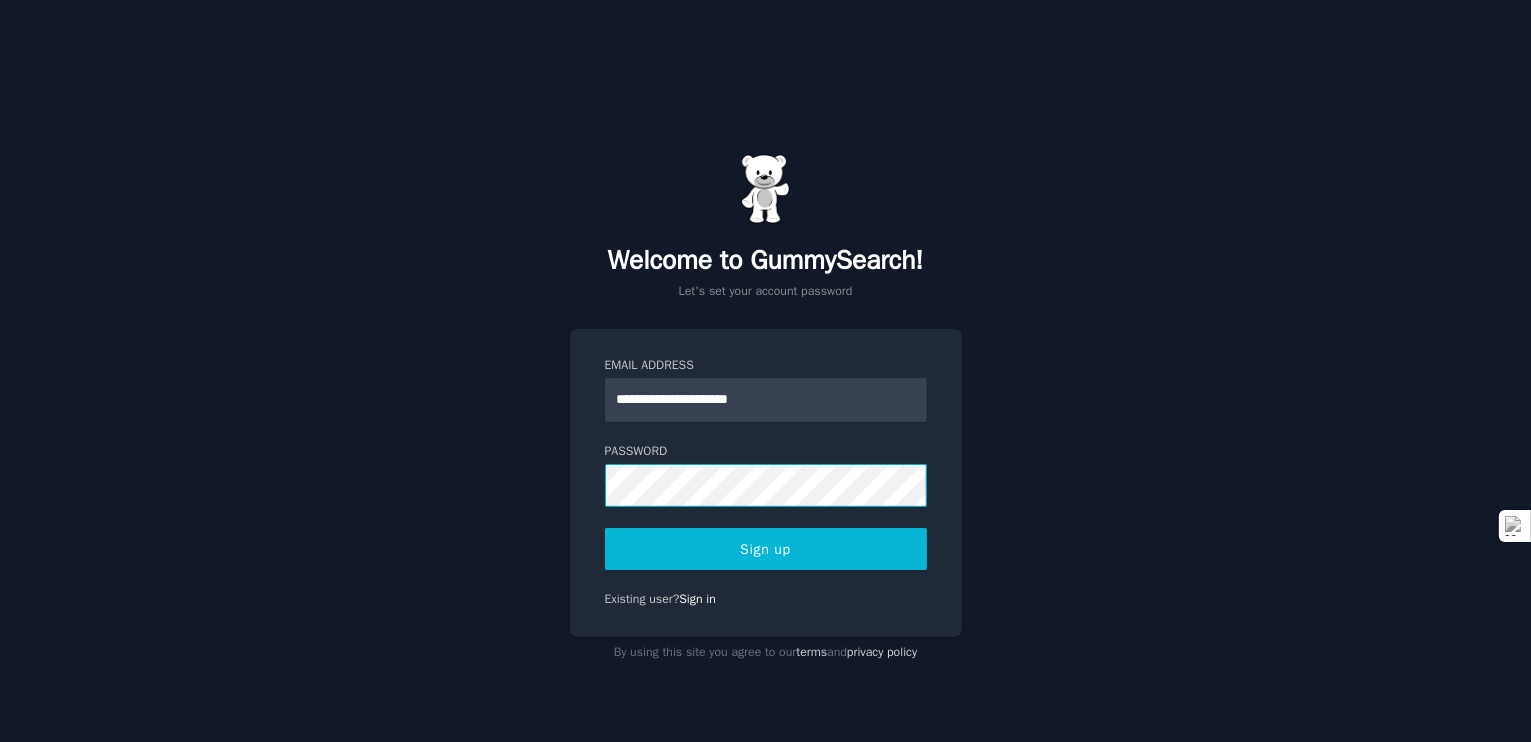 click on "Sign up" at bounding box center (766, 549) 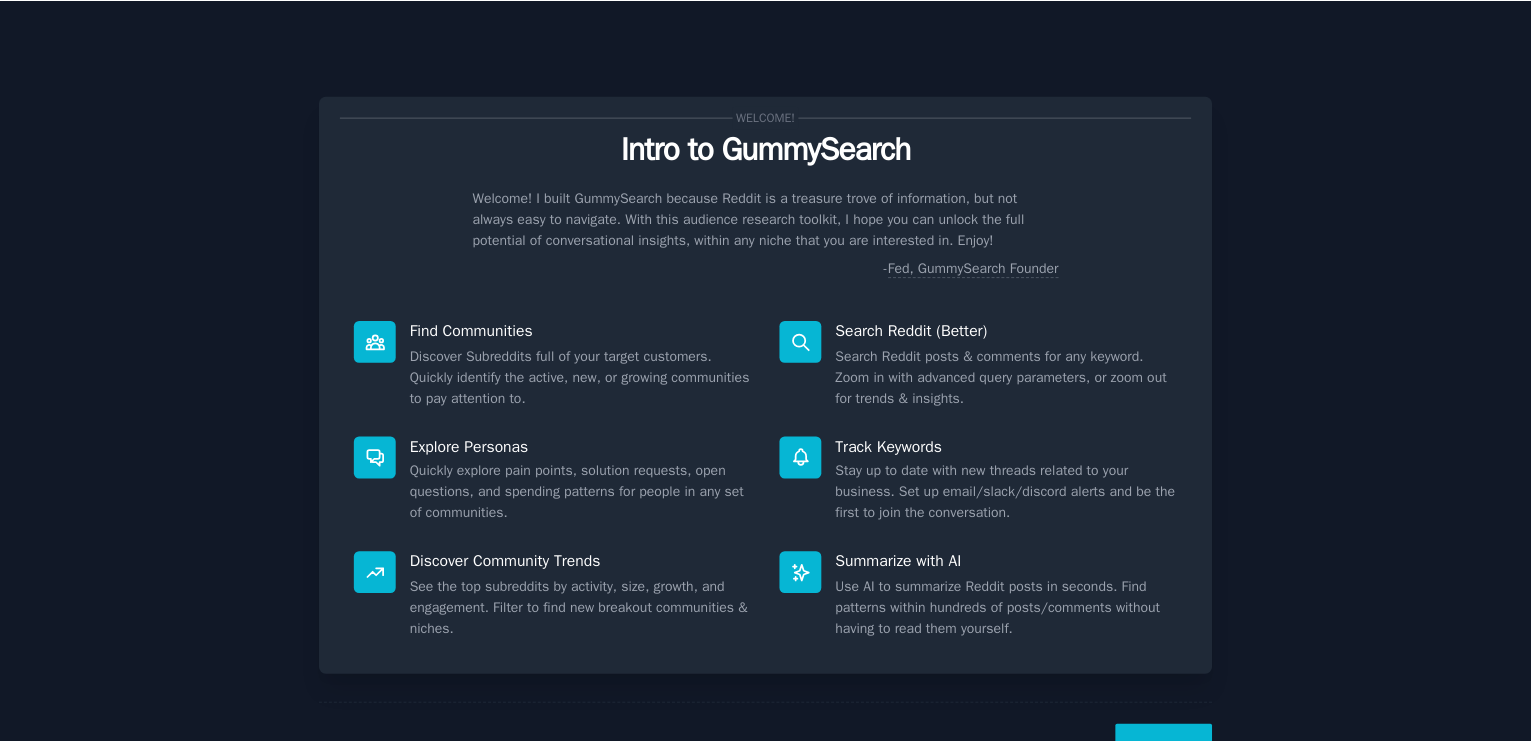scroll, scrollTop: 0, scrollLeft: 0, axis: both 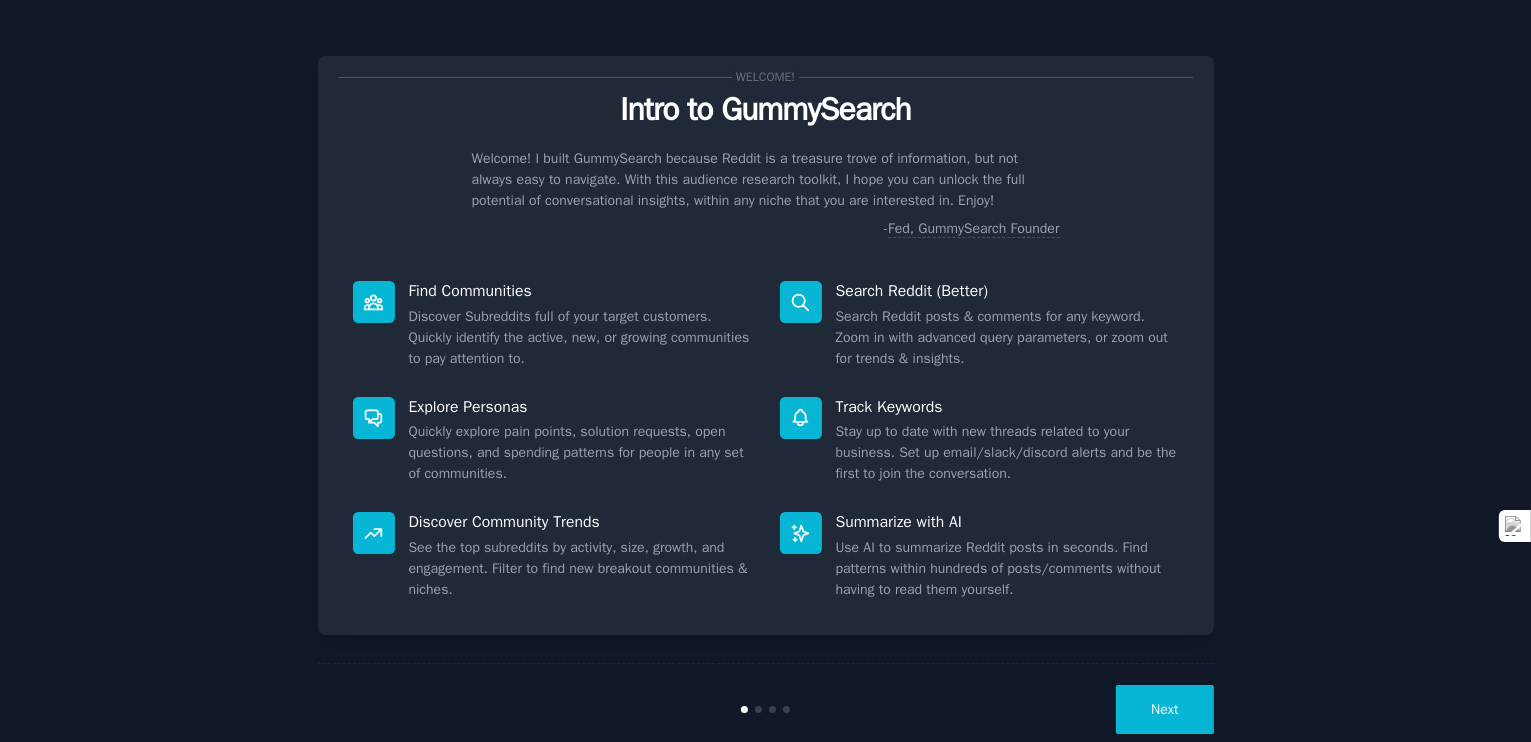 click on "Next" at bounding box center (1164, 709) 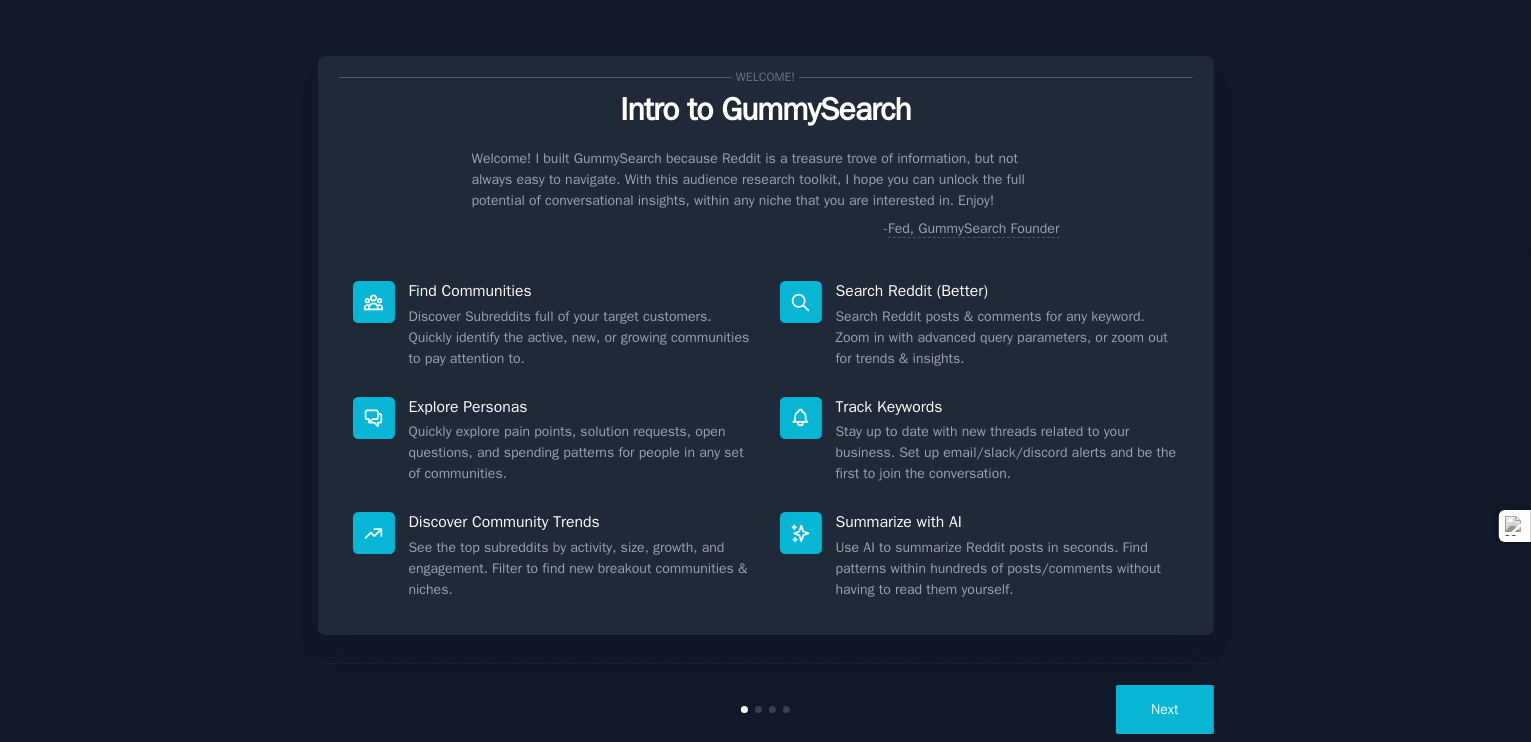 scroll, scrollTop: 0, scrollLeft: 0, axis: both 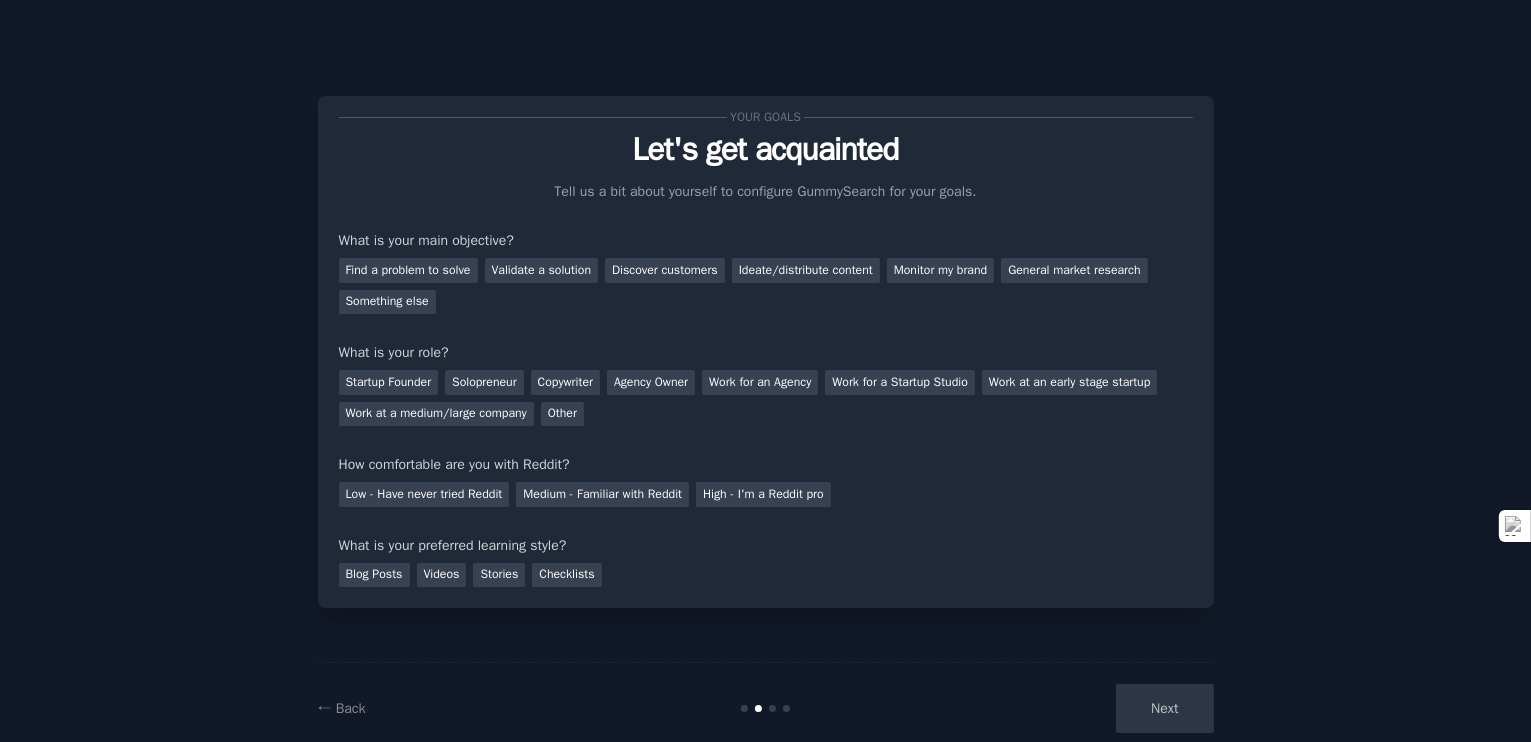 click on "Next" at bounding box center (1064, 708) 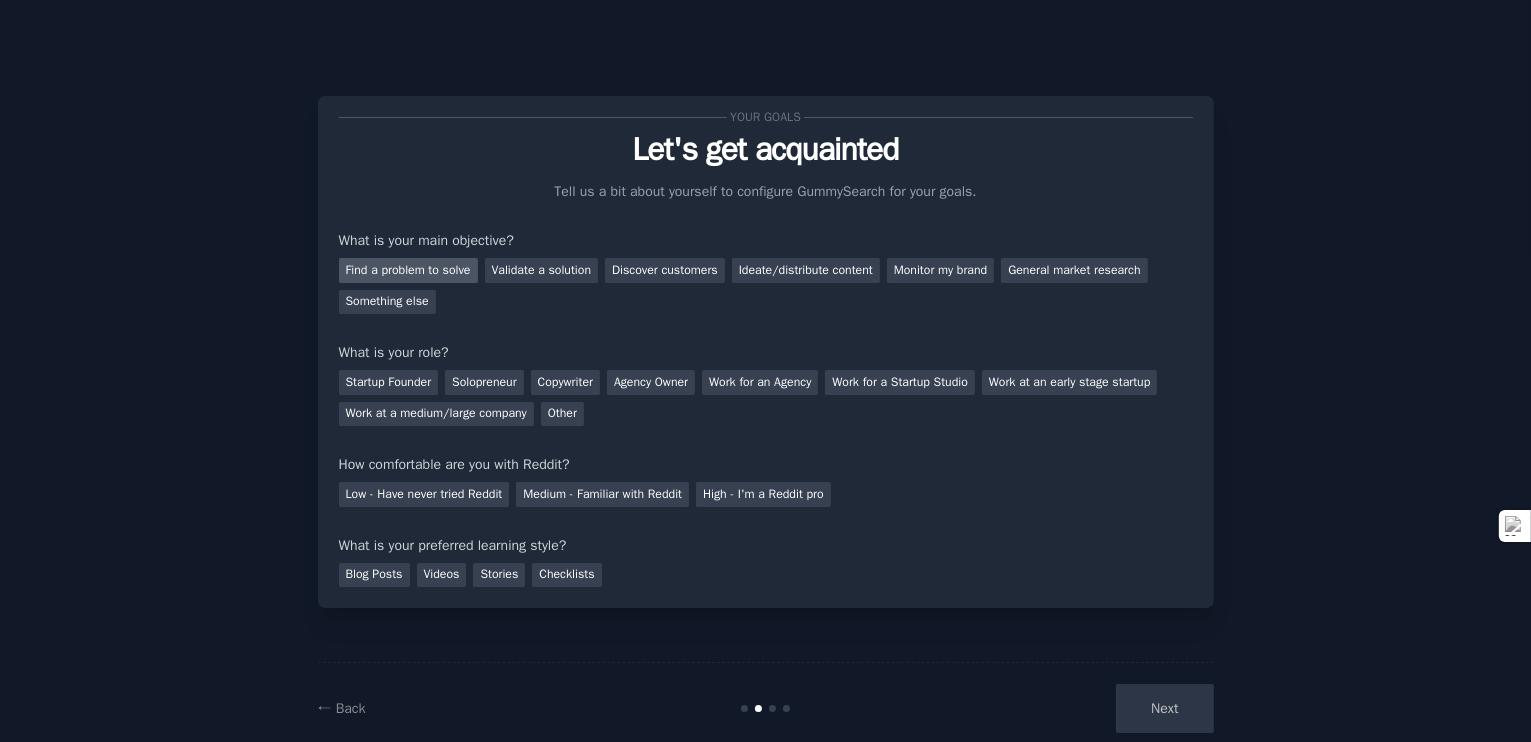 click on "Find a problem to solve" at bounding box center (408, 270) 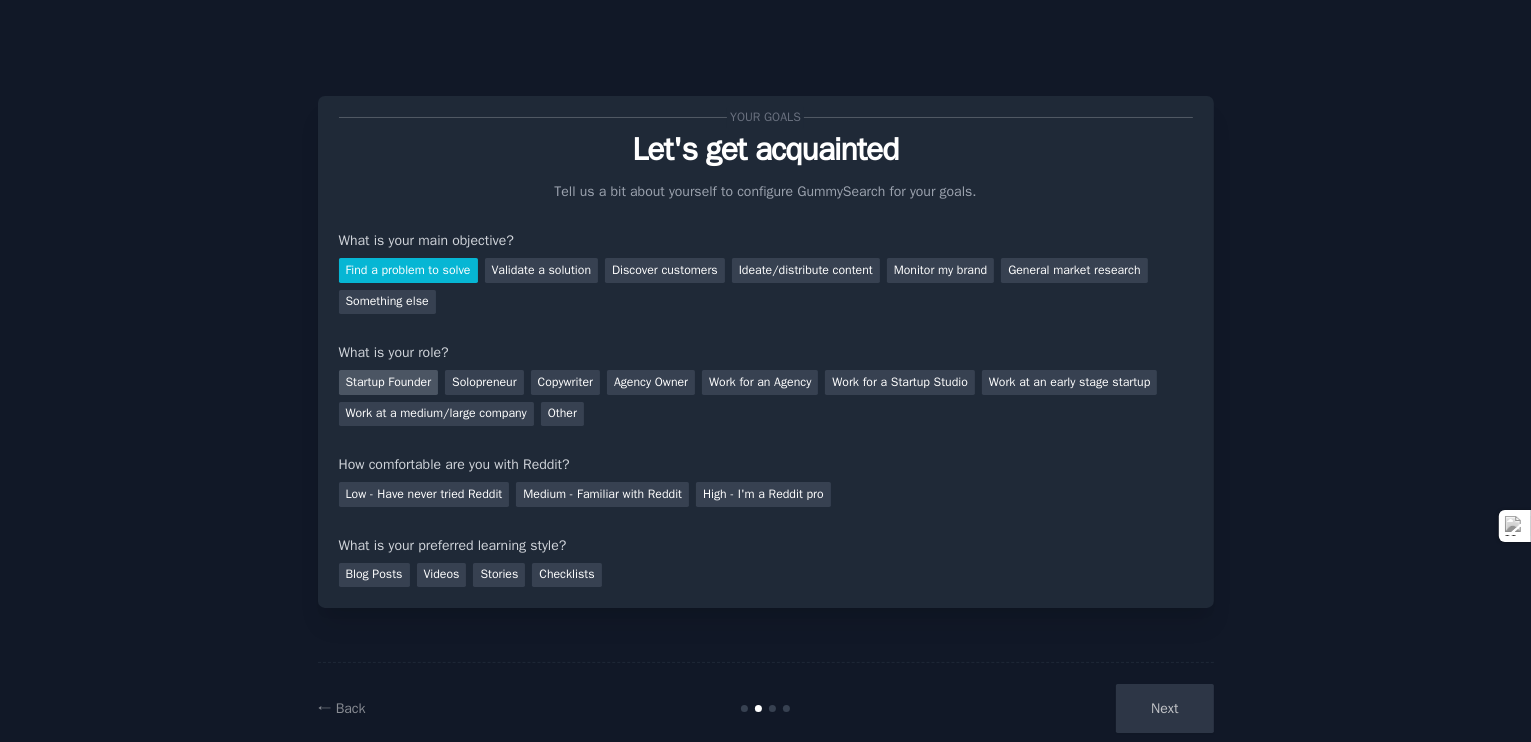 click on "Startup Founder" at bounding box center (389, 382) 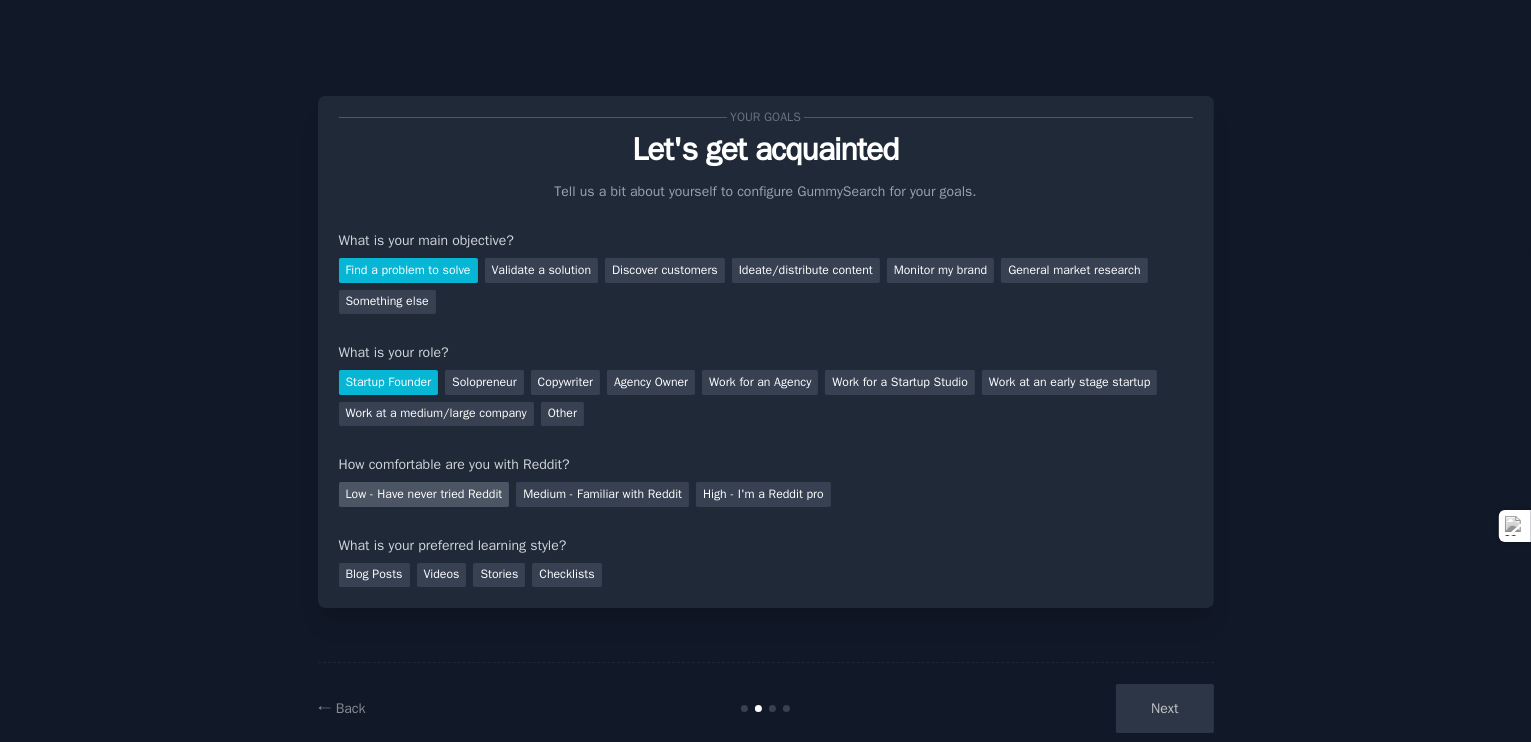 click on "Low - Have never tried Reddit" at bounding box center (424, 494) 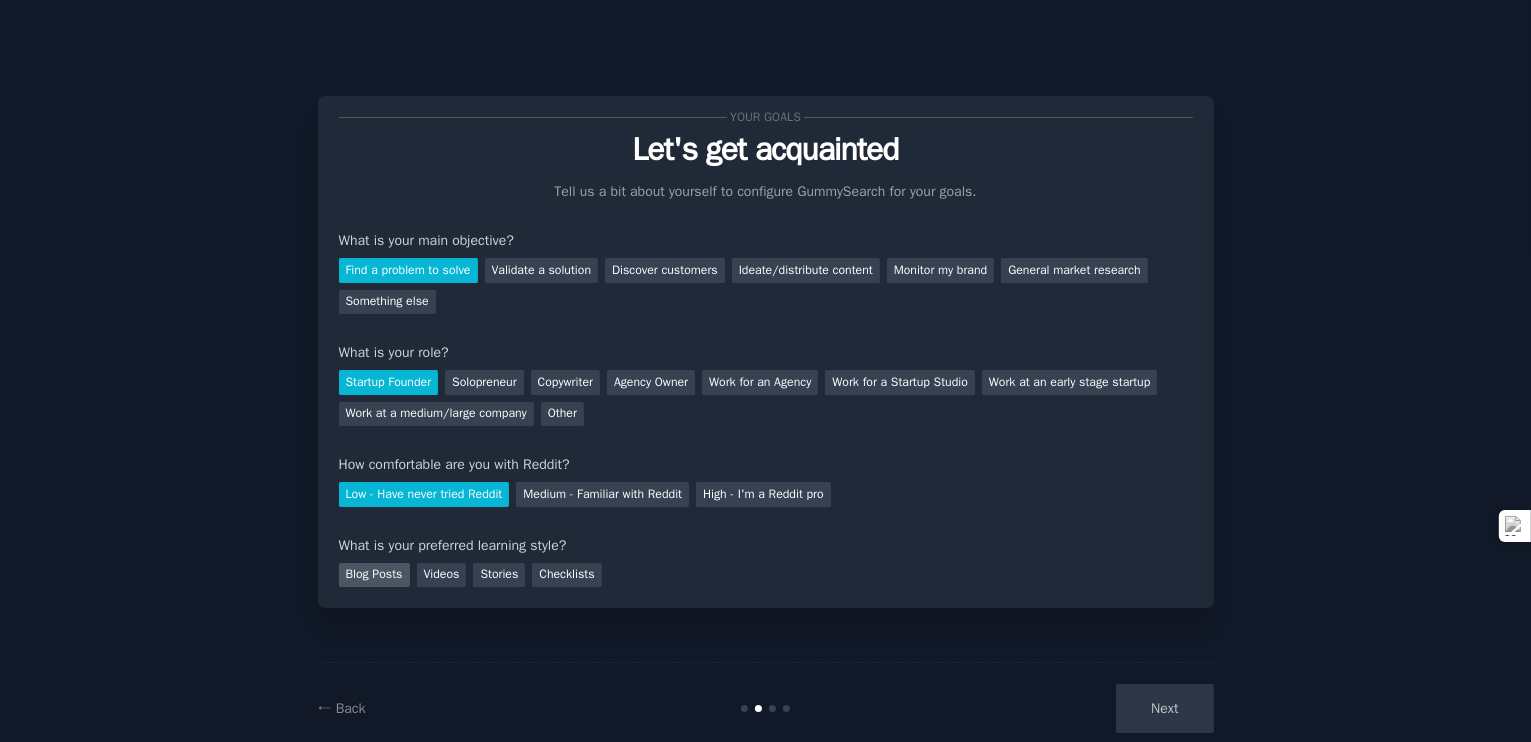 click on "Blog Posts" at bounding box center [374, 575] 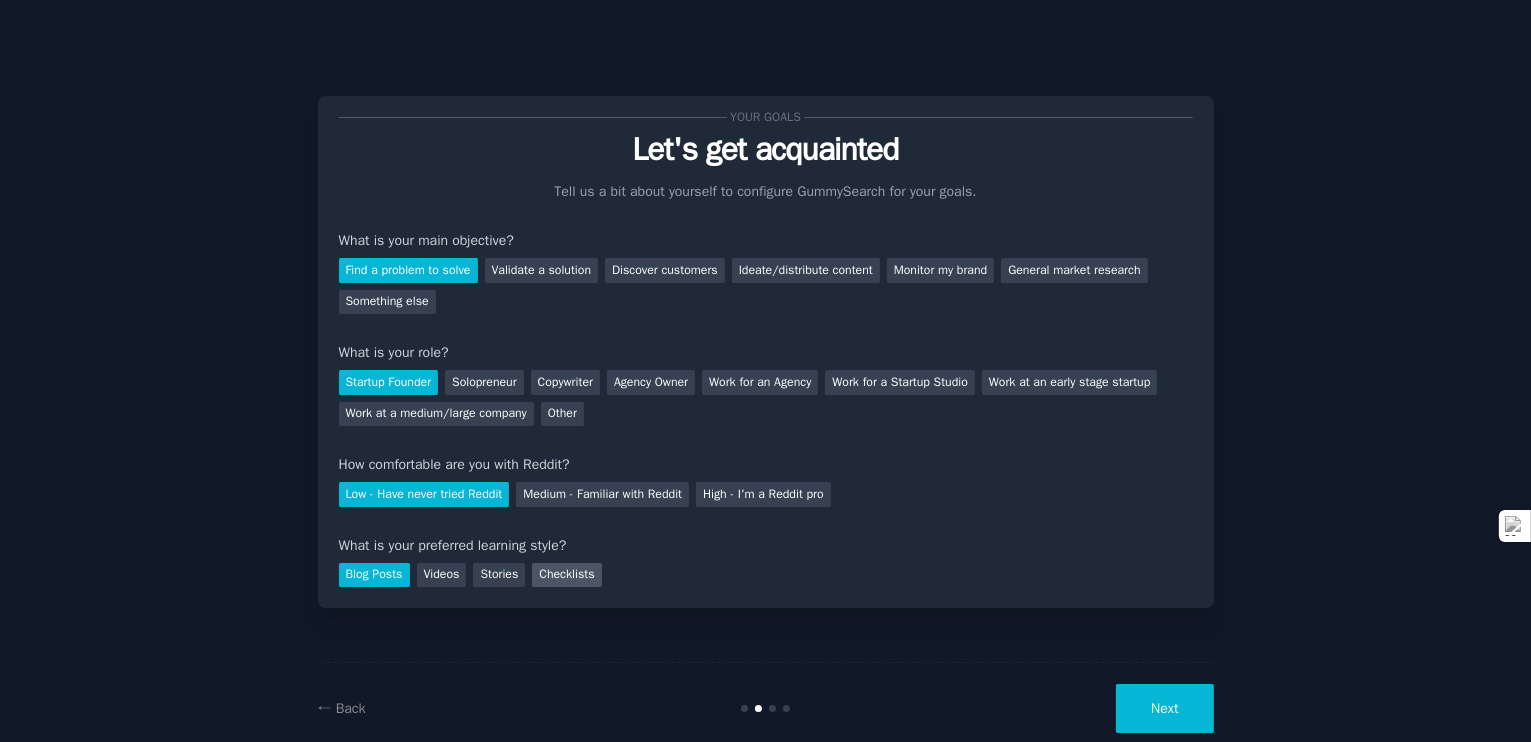 click on "Checklists" at bounding box center (566, 575) 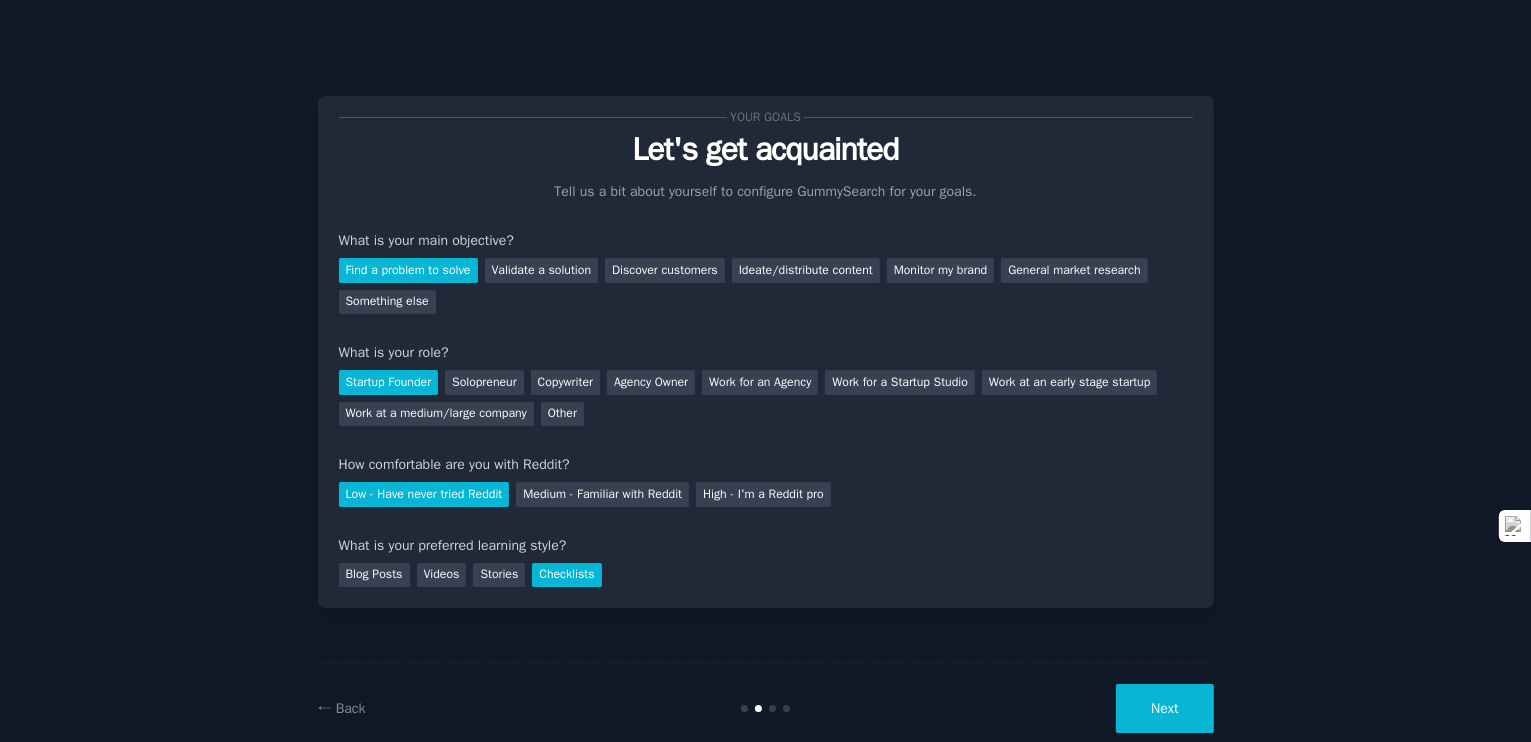 click on "Next" at bounding box center [1064, 708] 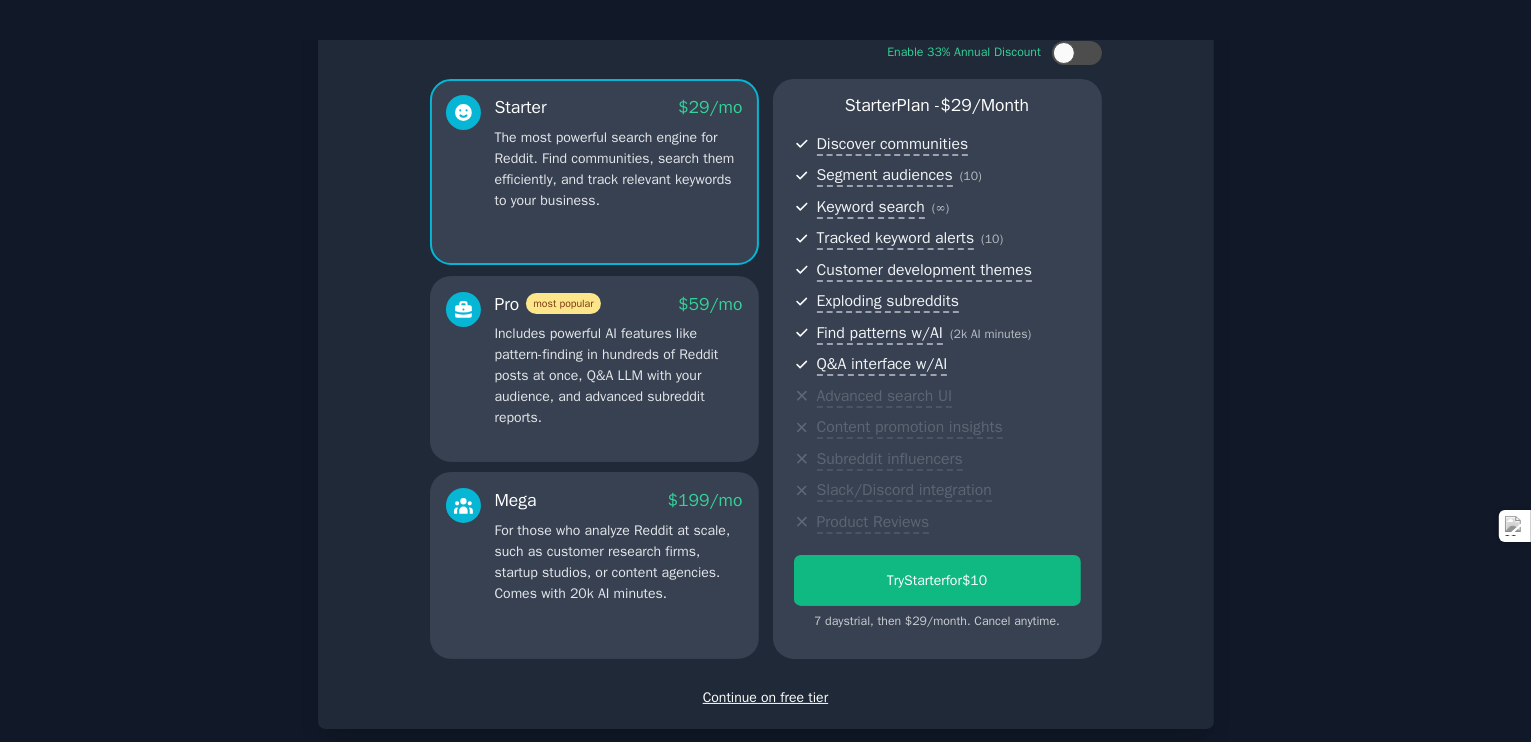 scroll, scrollTop: 205, scrollLeft: 0, axis: vertical 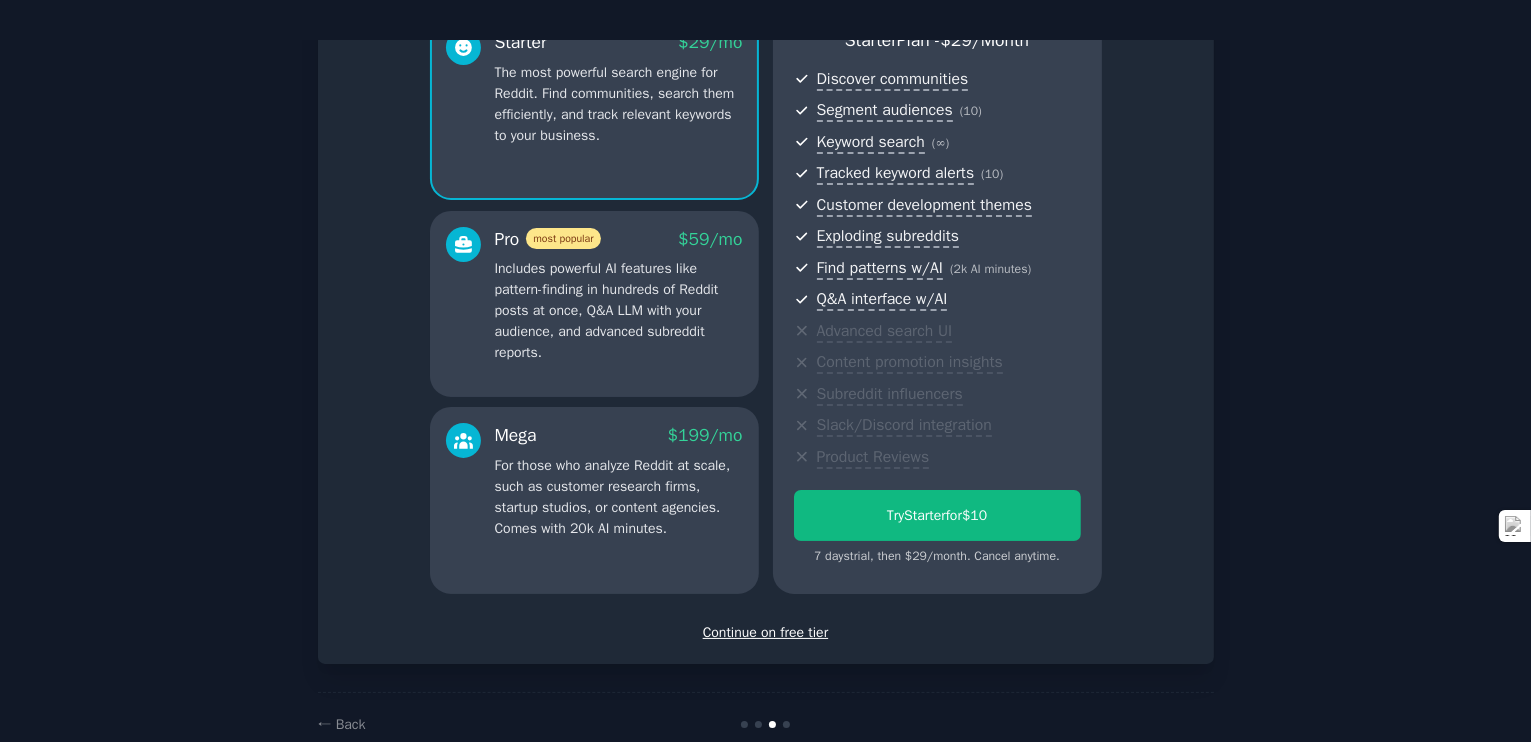 click on "Continue on free tier" at bounding box center (766, 632) 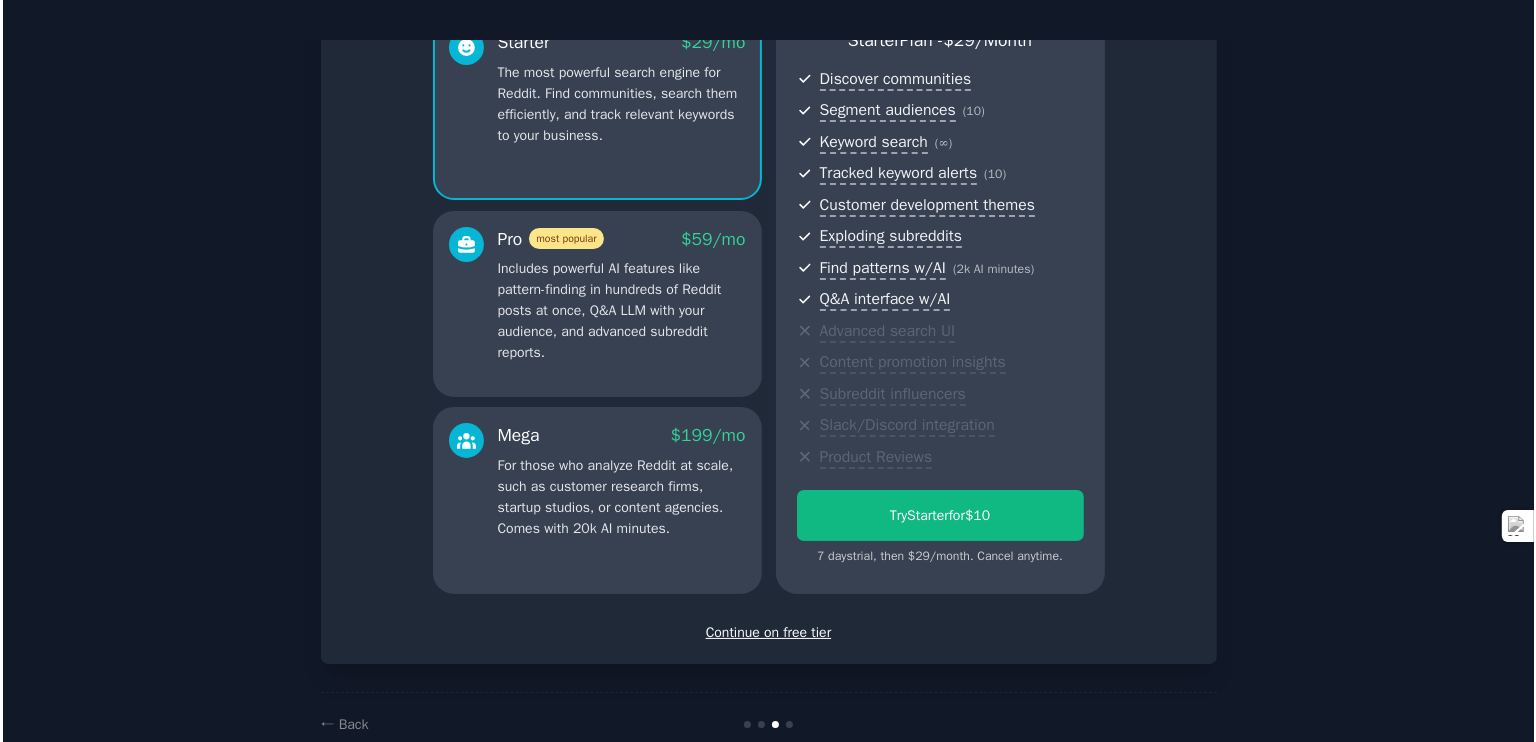 scroll, scrollTop: 36, scrollLeft: 0, axis: vertical 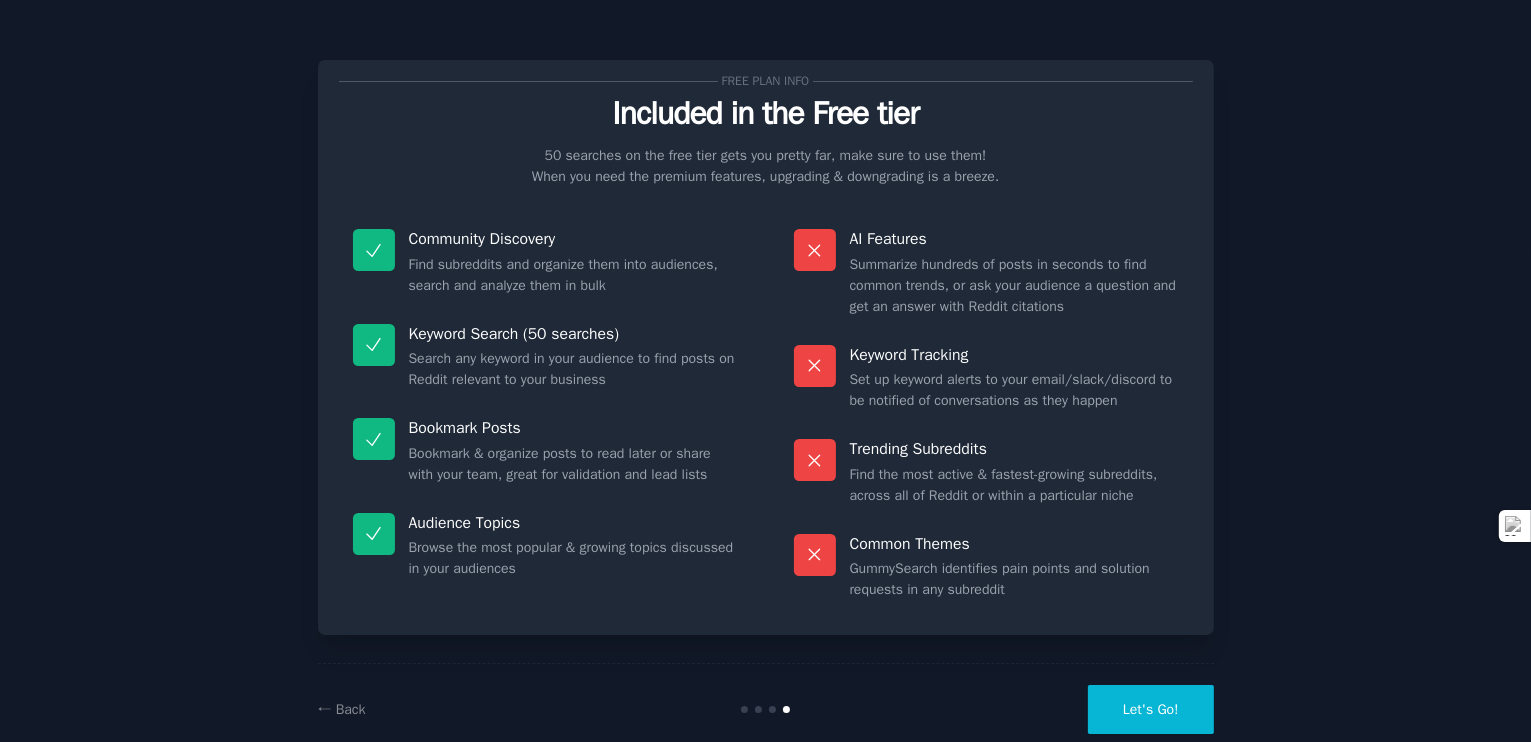 click on "Let's Go!" at bounding box center (1151, 709) 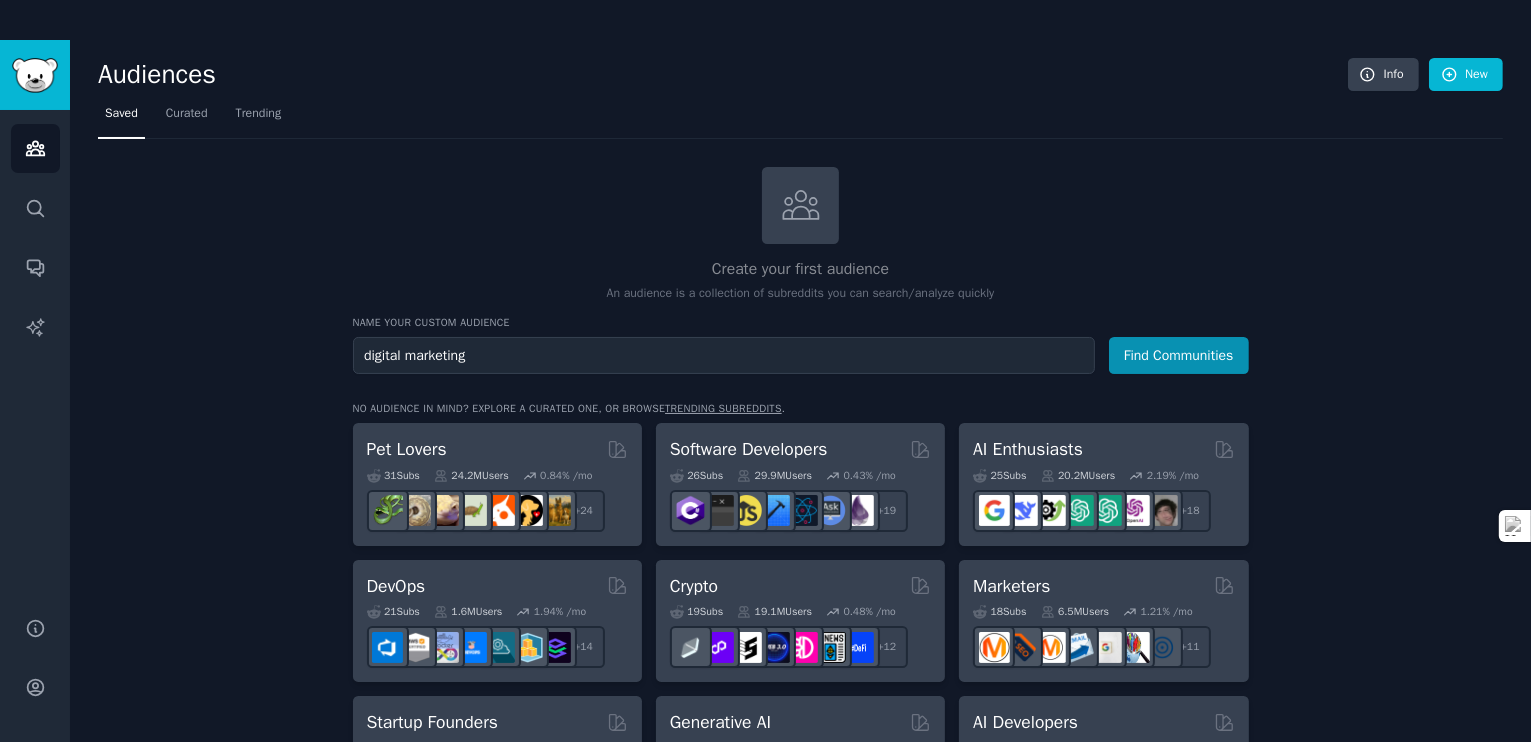 type on "digital marketing" 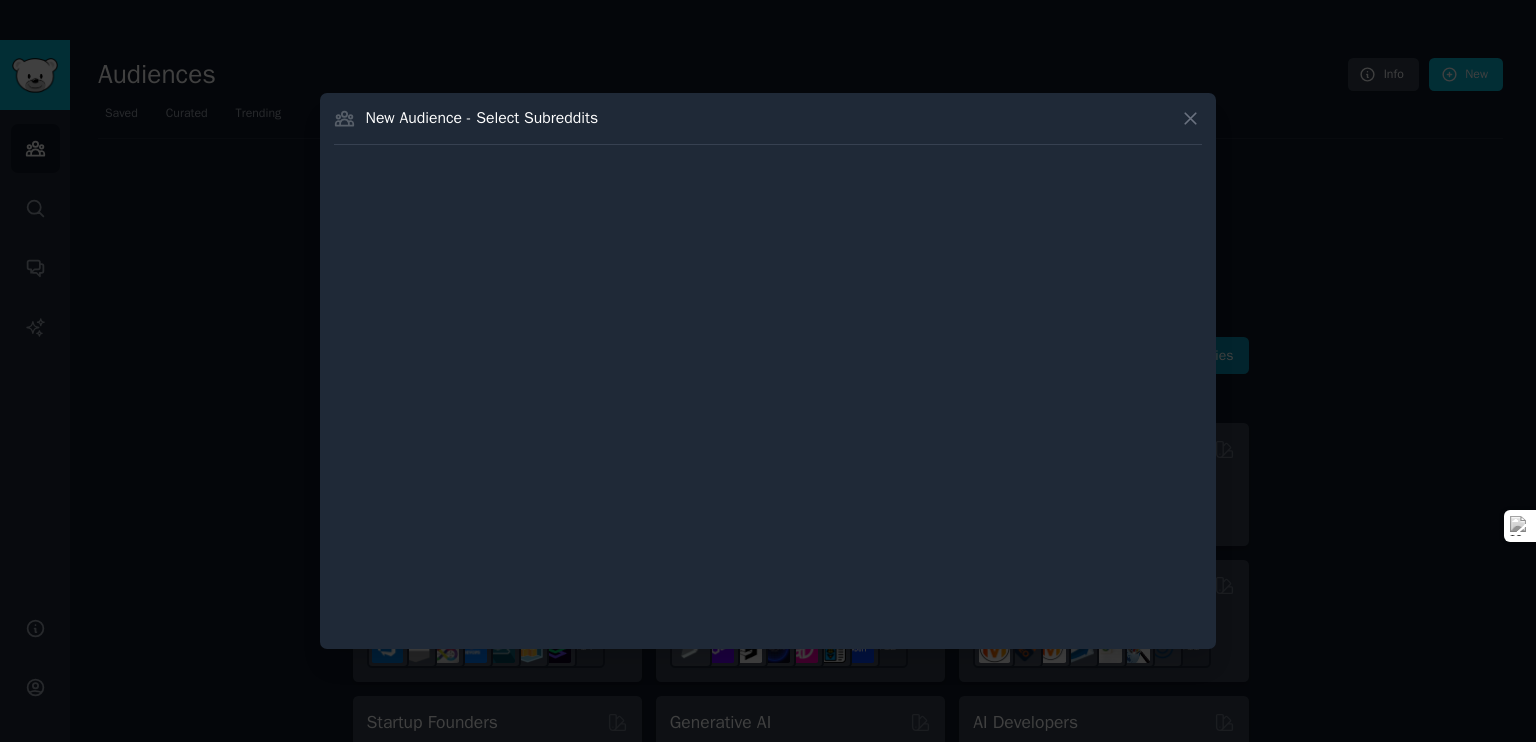 type 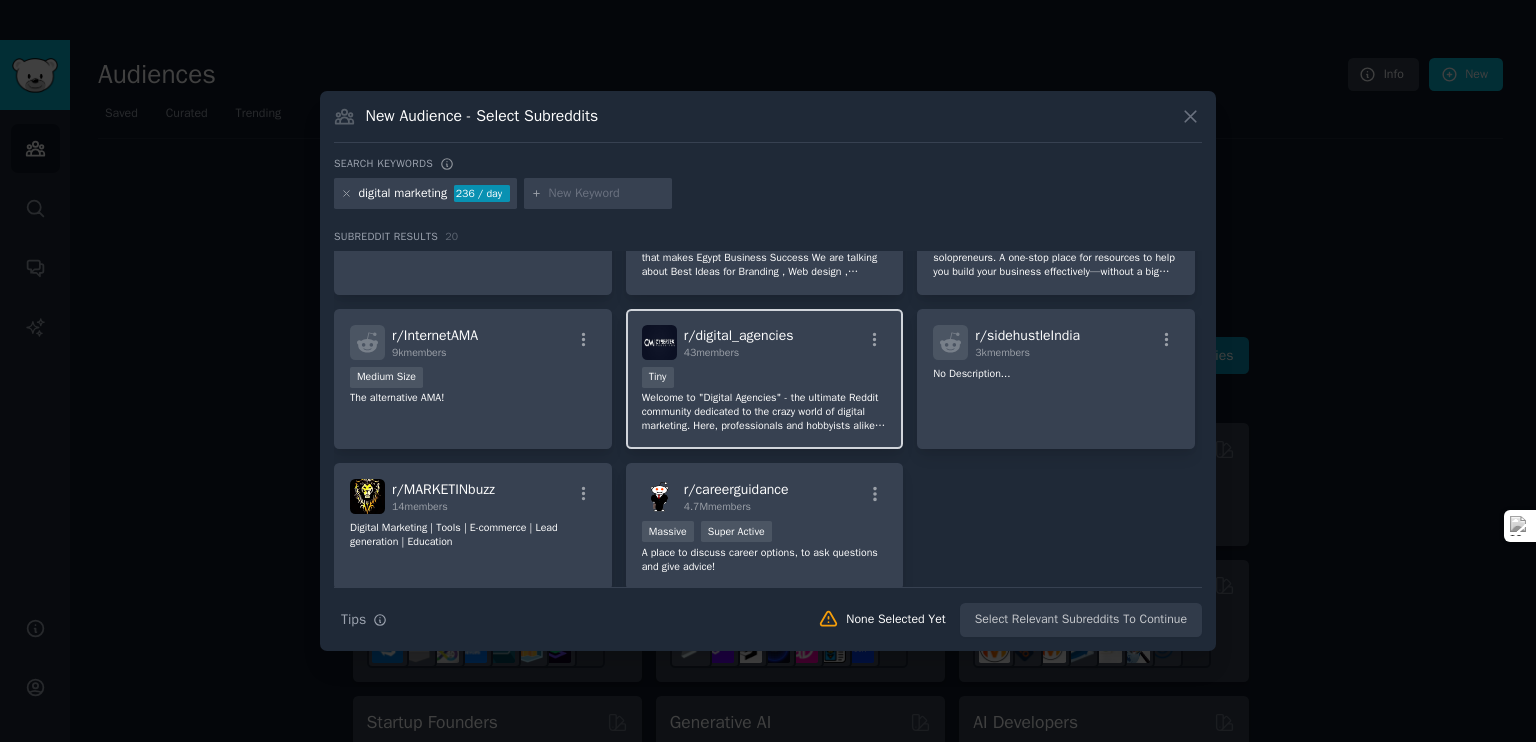 scroll, scrollTop: 719, scrollLeft: 0, axis: vertical 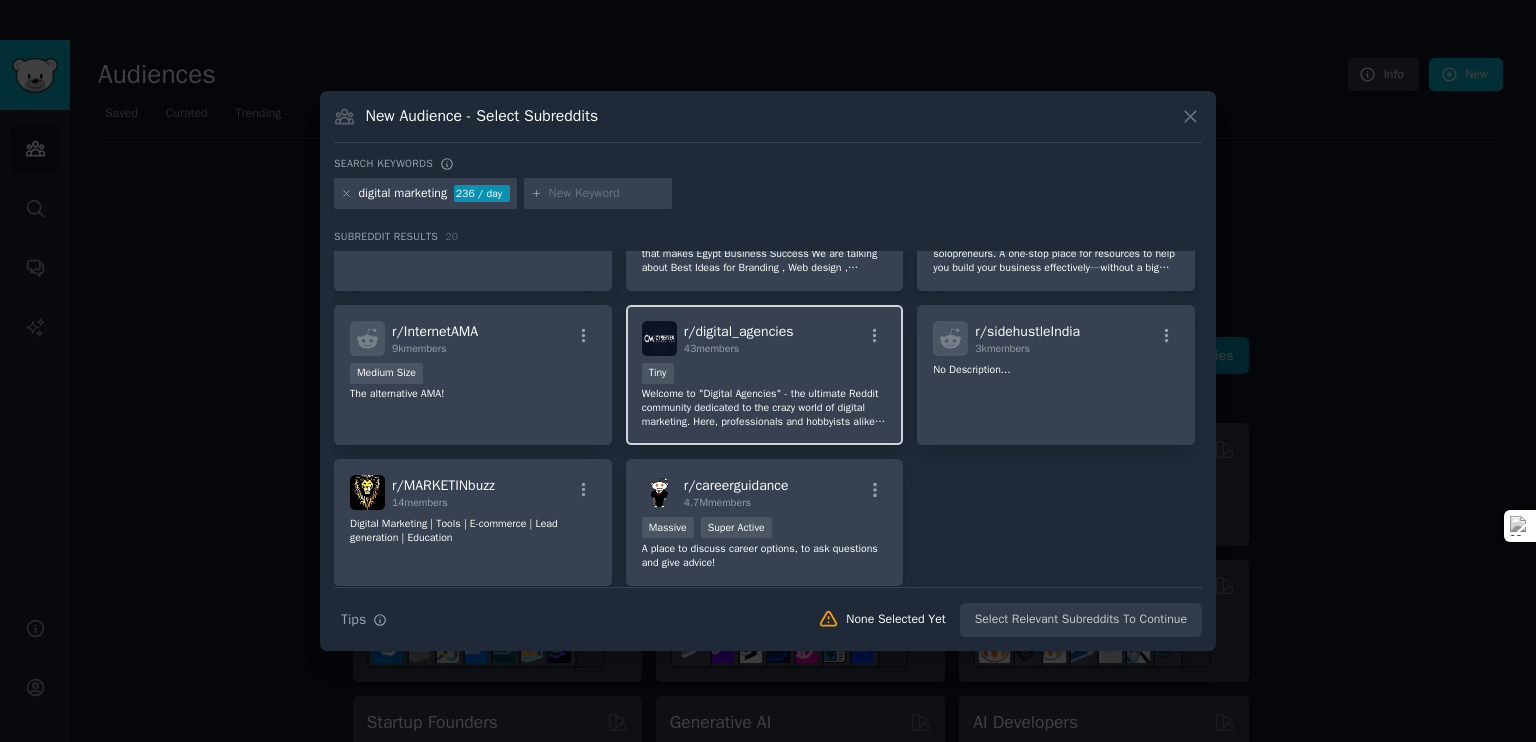 click on "r/ careerguidance 4.7M  members" at bounding box center (765, 492) 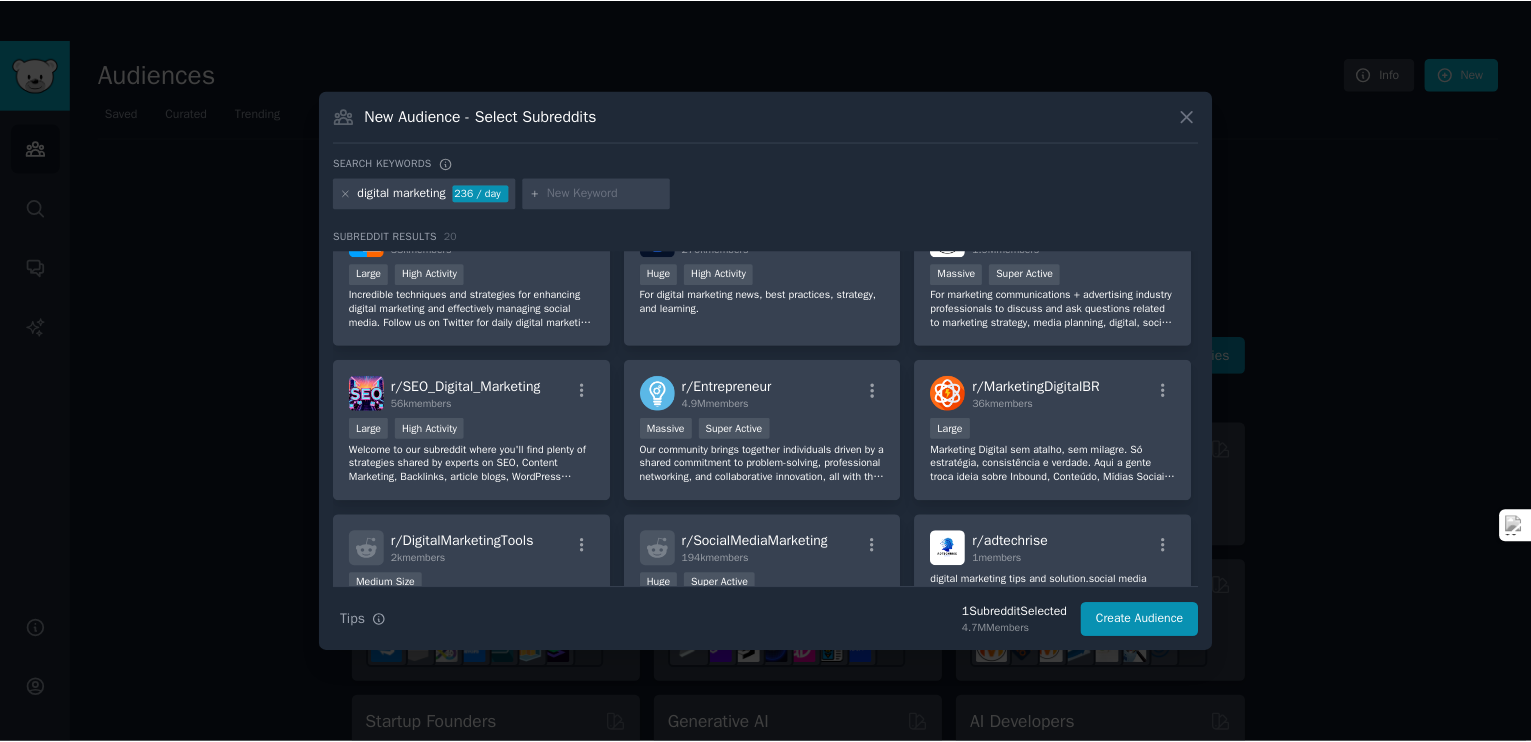 scroll, scrollTop: 198, scrollLeft: 0, axis: vertical 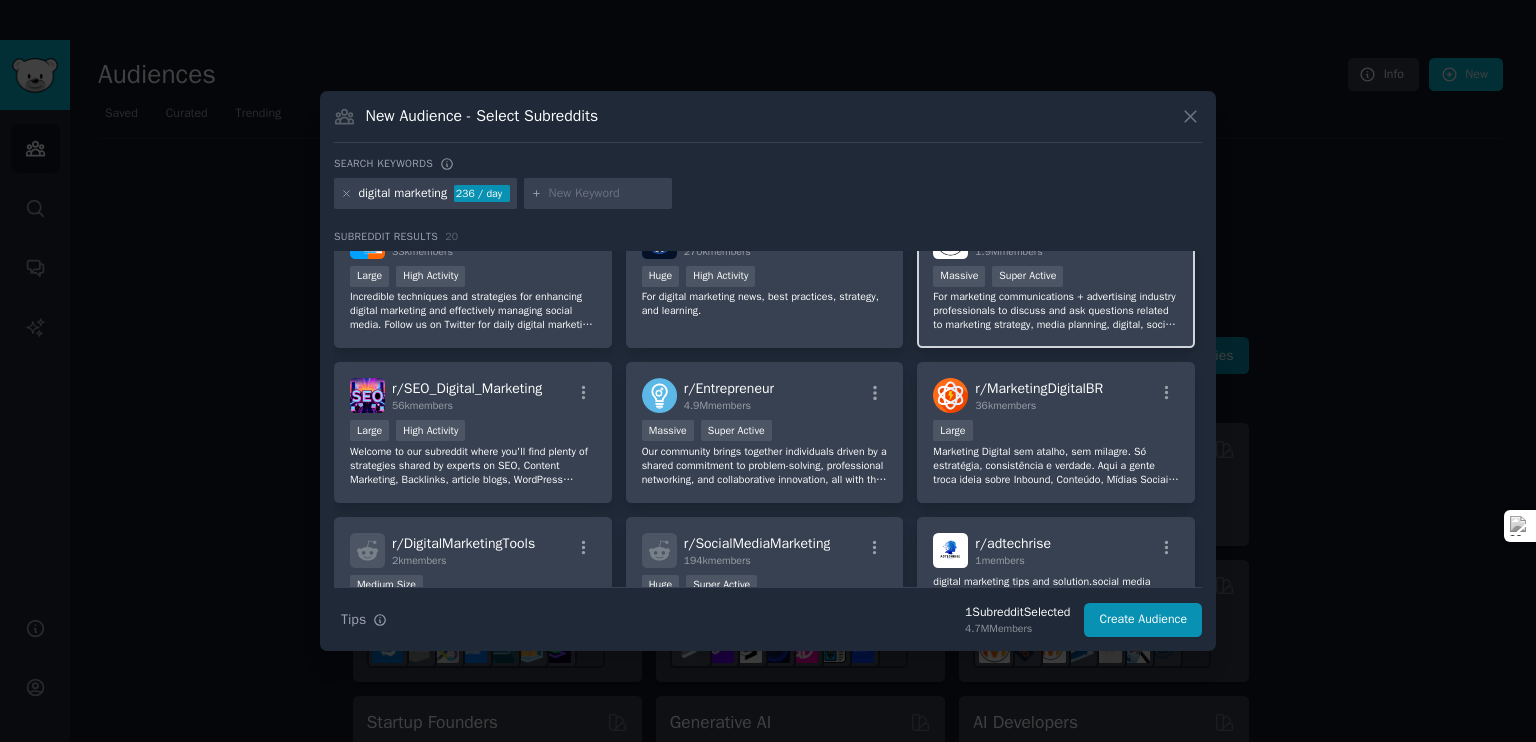click on "r/ marketing 1.9M  members Massive Super Active For marketing communications + advertising industry professionals to discuss and ask questions related to marketing strategy, media planning, digital, social, search, campaigns, data science, email, user experience, content, copywriting, segmentation, attribution, data visualization, testing, optimization, and martech. We are a support network for people working at brands, businesses, agencies, vendors, and academia." at bounding box center (1056, 278) 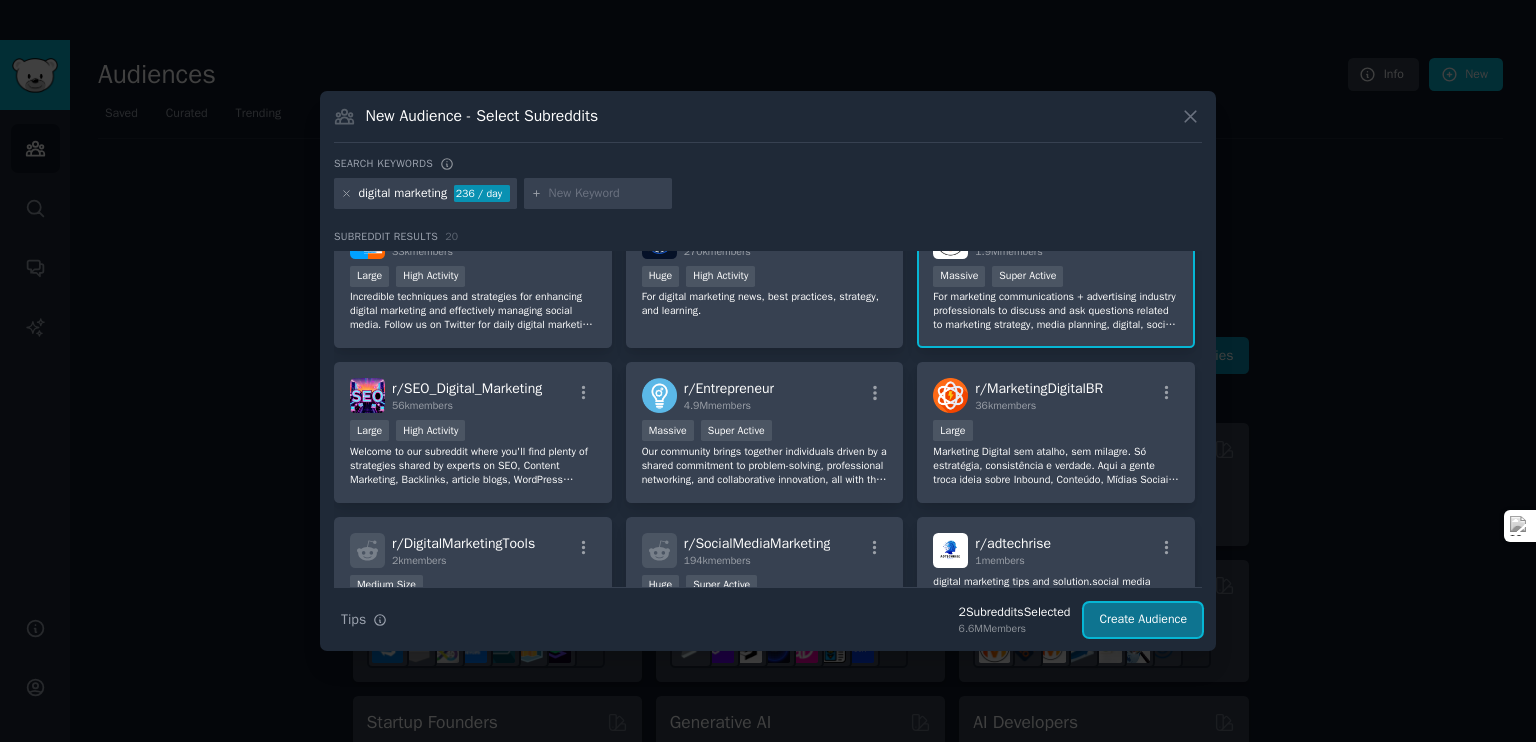 click on "Create Audience" at bounding box center (1143, 620) 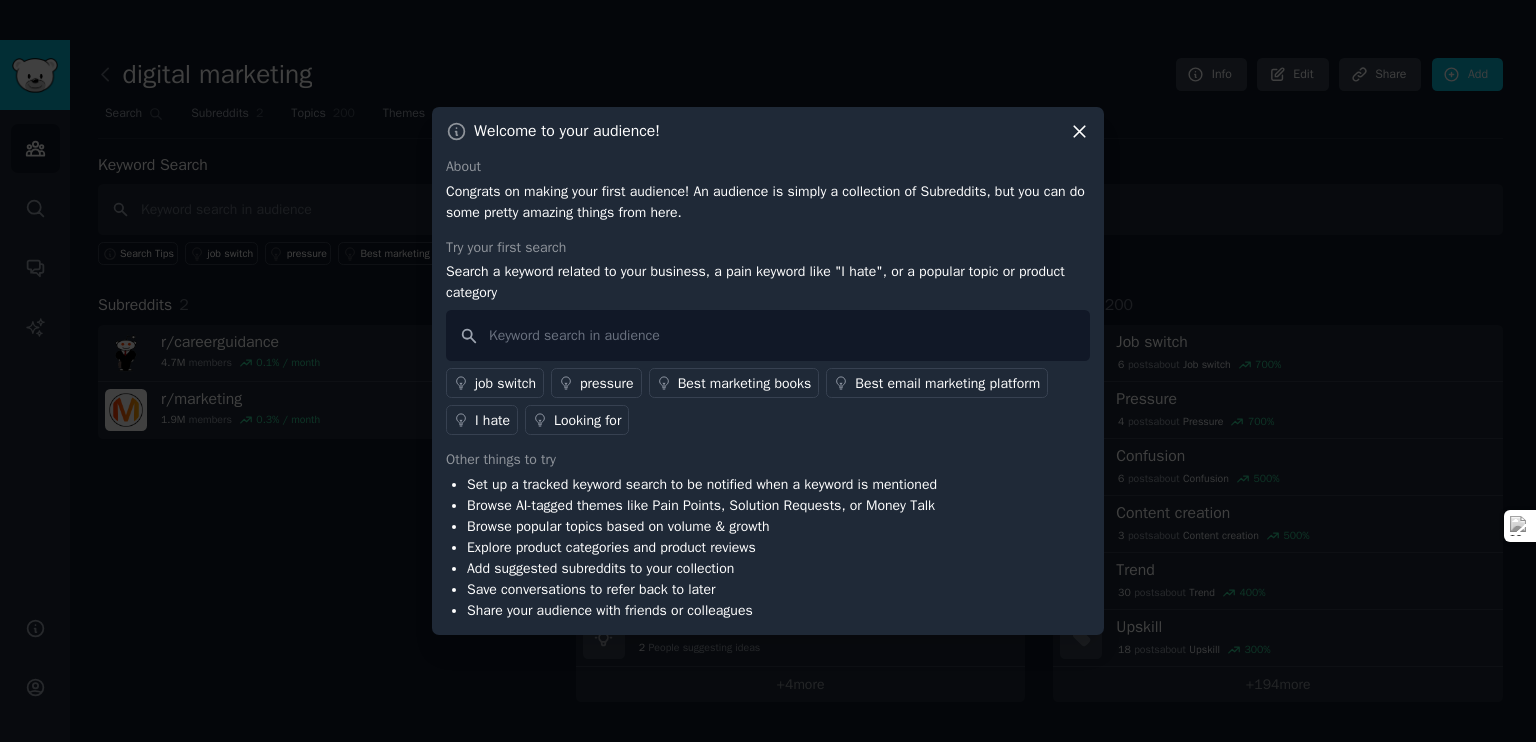 click on "Welcome to your audience! About Congrats on making your first audience! An audience is simply a collection of Subreddits, but you can do some pretty amazing things from here. Try your first search Search a keyword related to your business, a pain keyword like "I hate", or a popular topic or product category job switch pressure Best marketing books Best email marketing platform I hate Looking for Other things to try Set up a tracked keyword search to be notified when a keyword is mentioned Browse AI-tagged themes like Pain Points, Solution Requests, or Money Talk Browse popular topics based on volume & growth Explore product categories and product reviews Add suggested subreddits to your collection Save conversations to refer back to later Share your audience with friends or colleagues" at bounding box center (768, 371) 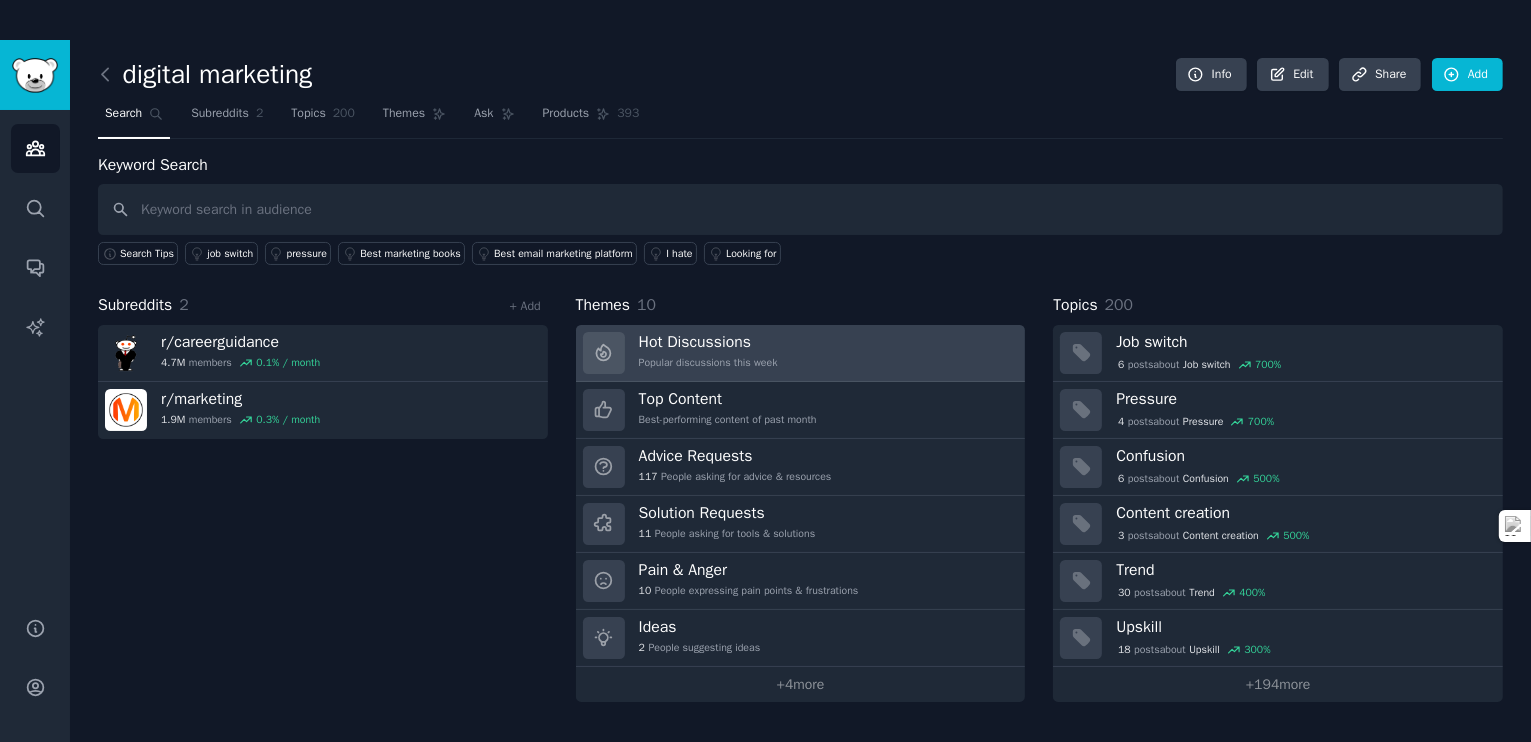 click on "Hot Discussions" at bounding box center (708, 342) 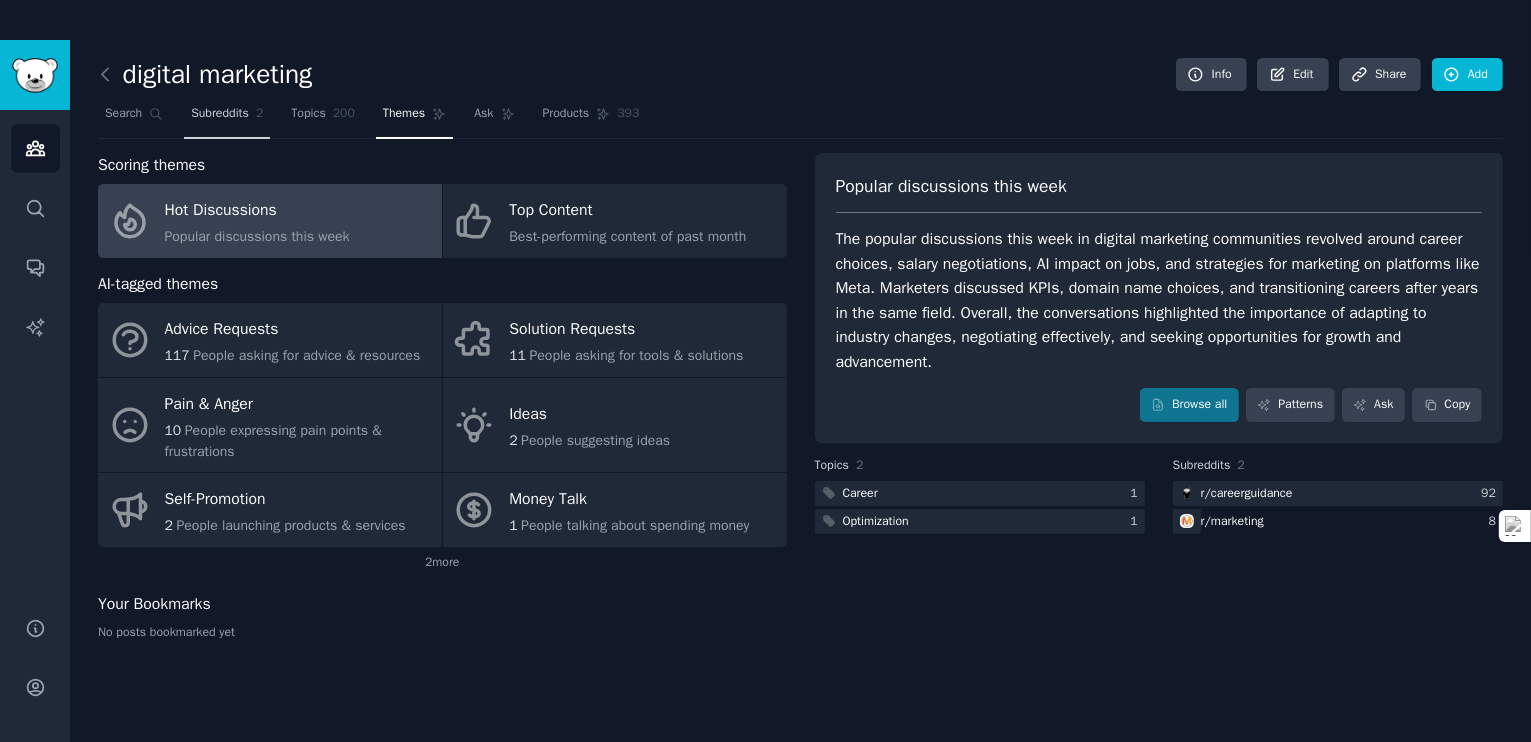 scroll, scrollTop: 40, scrollLeft: 0, axis: vertical 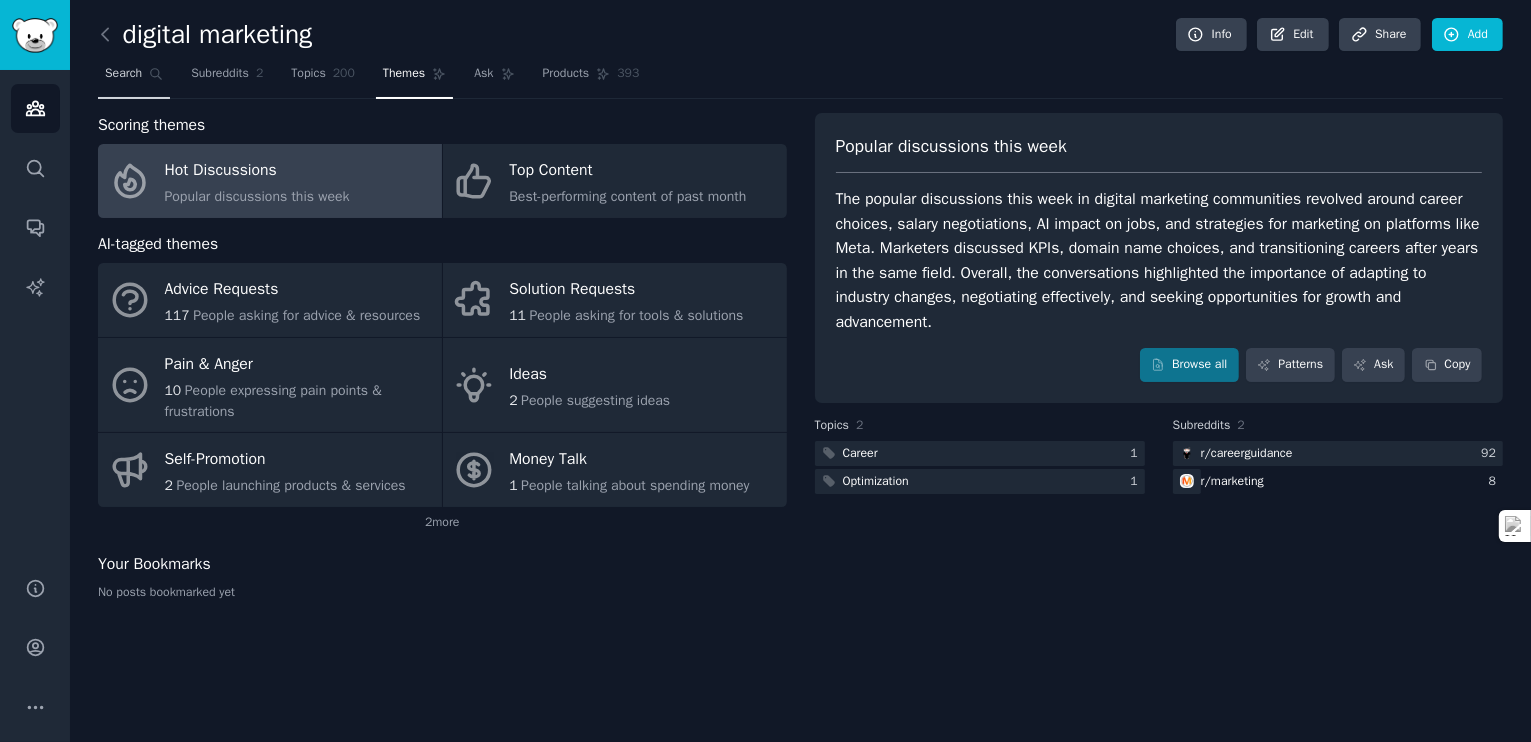 click 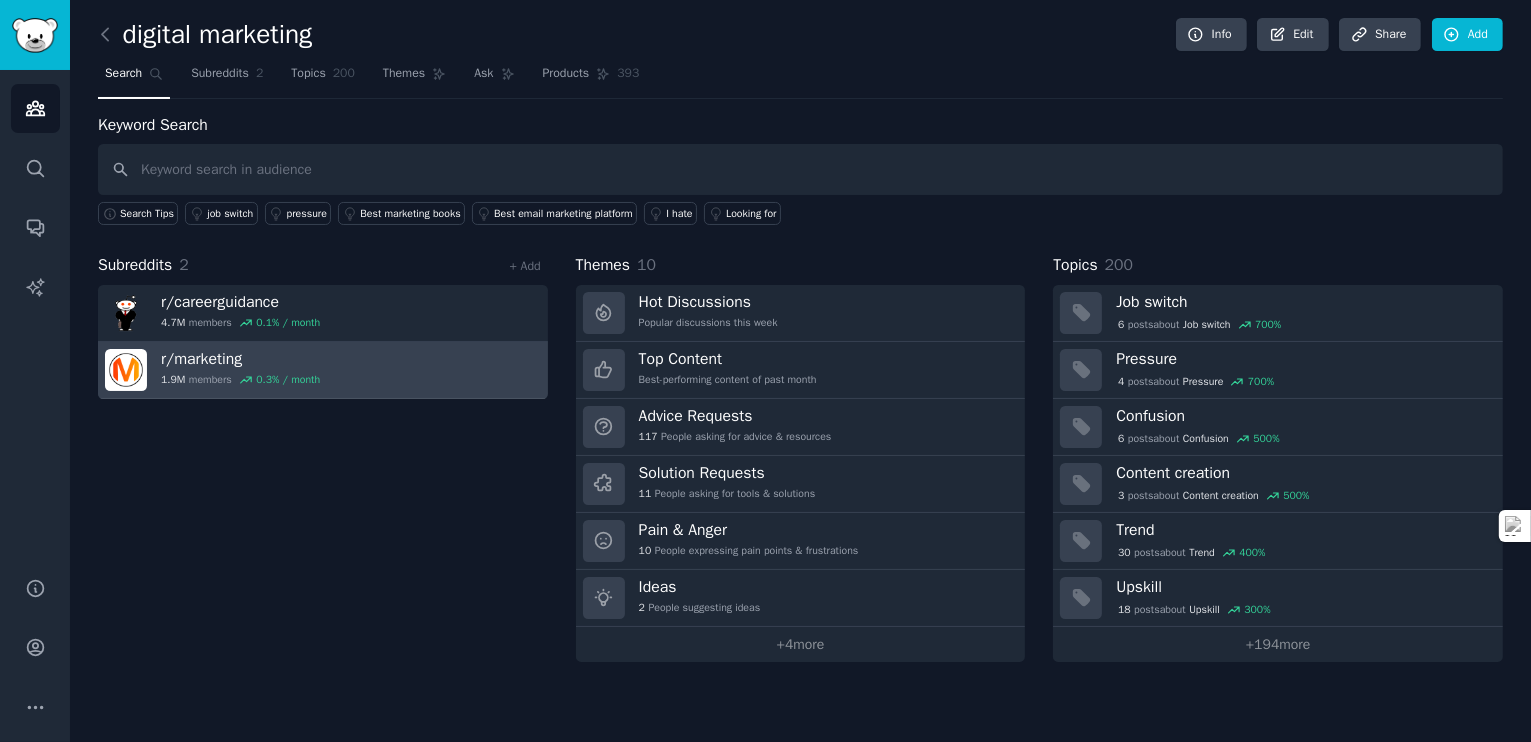 click on "1.9M  members 0.3 % / month" at bounding box center (240, 380) 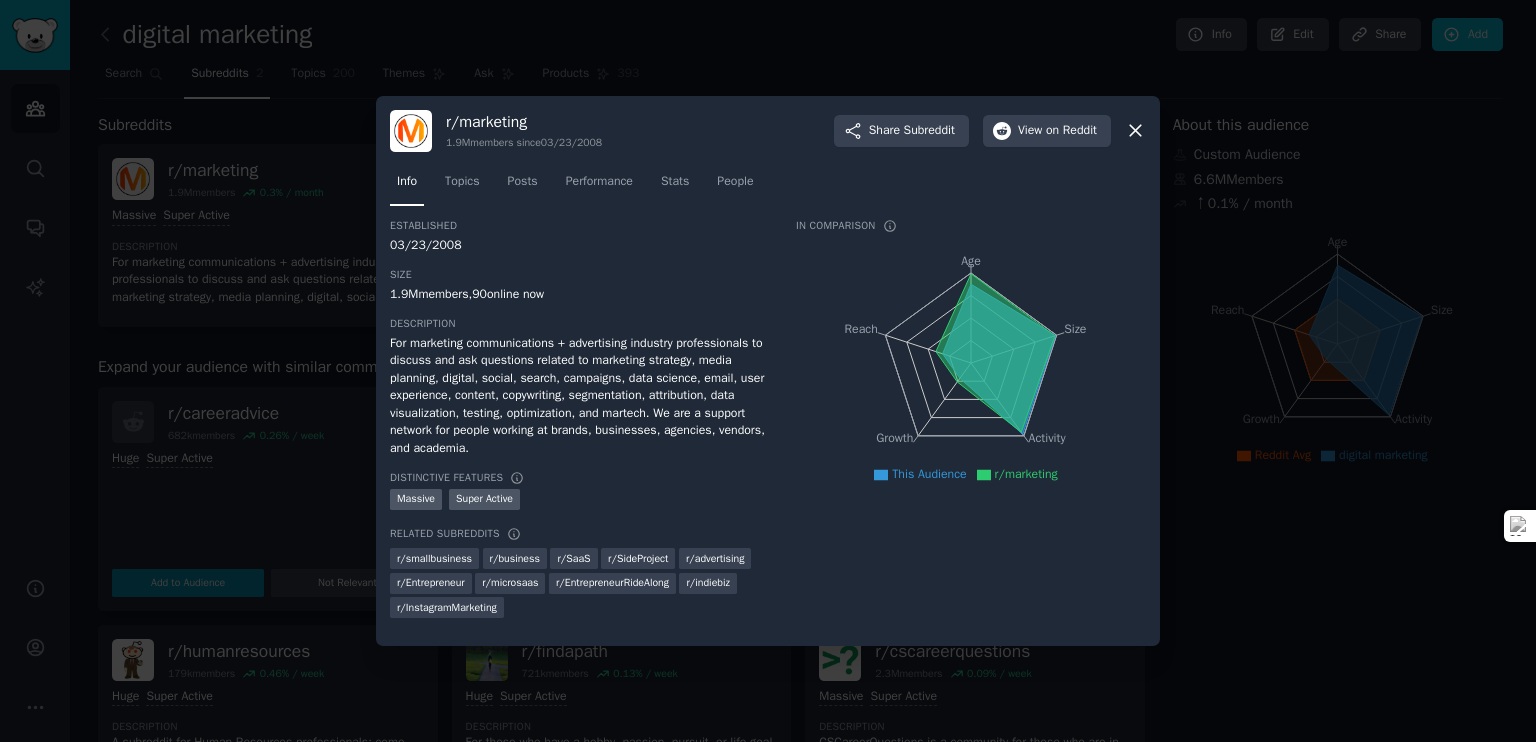 click at bounding box center [768, 371] 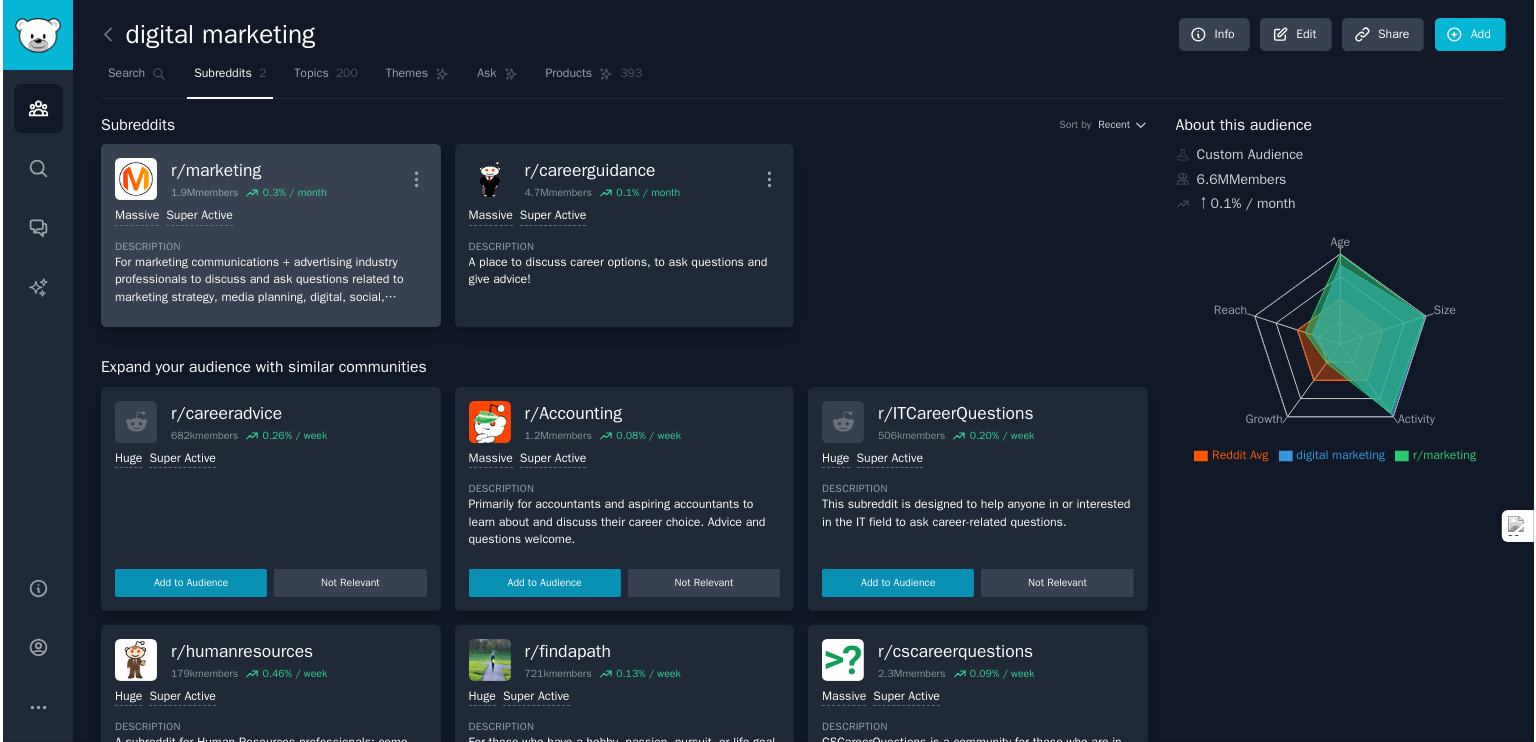 scroll, scrollTop: 0, scrollLeft: 0, axis: both 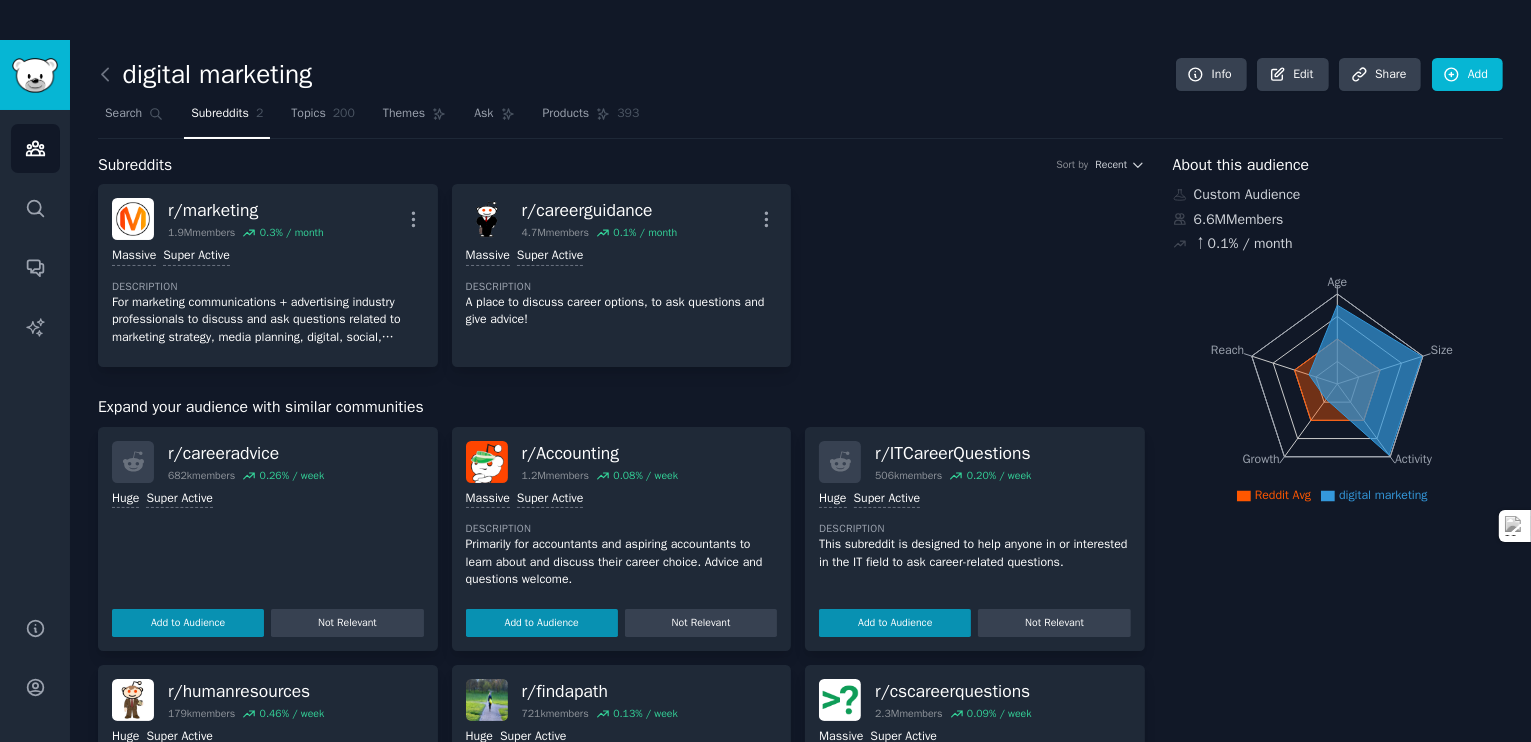 click on "digital marketing Info Edit Share Add Search Subreddits 2 Topics 200 Themes Ask Products 393 Subreddits Sort by Recent r/ marketing 1.9M  members 0.3 % / month More Massive Super Active Description For marketing communications + advertising industry professionals to discuss and ask questions related to marketing strategy, media planning, digital, social, search, campaigns, data science, email, user experience, content, copywriting, segmentation, attribution, data visualization, testing, optimization, and martech. We are a support network for people working at brands, businesses, agencies, vendors, and academia. r/ careerguidance 4.7M  members 0.1 % / month More >= 95th percentile for submissions / day Massive Super Active Description A place to discuss career options, to ask questions and give advice! Expand your audience with similar communities r/ careeradvice 682k  members 0.26 % / week Huge Super Active Add to Audience Not Relevant r/ Accounting 1.2M  members 0.08 % / week Massive Super Active Description" 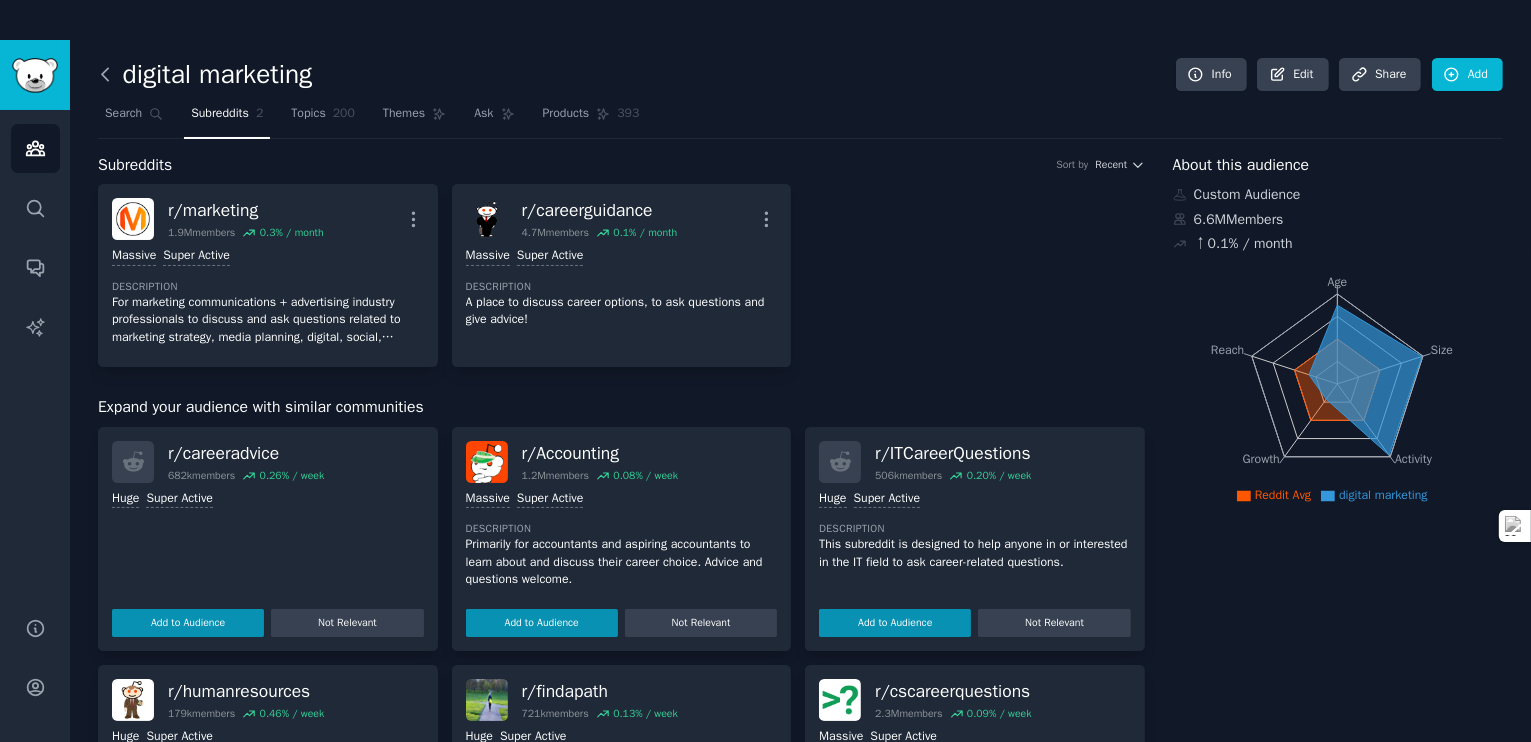 click 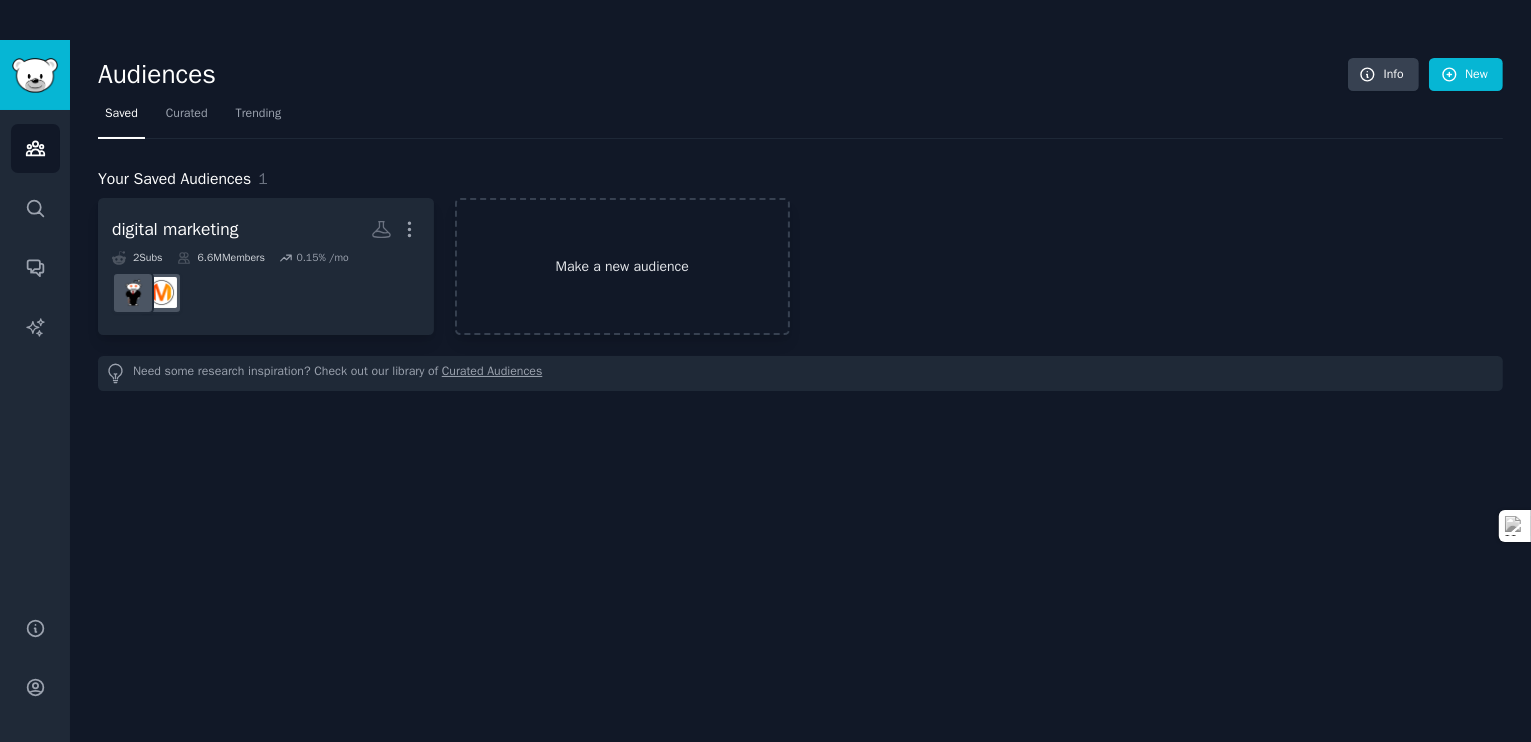click on "Make a new audience" at bounding box center [623, 266] 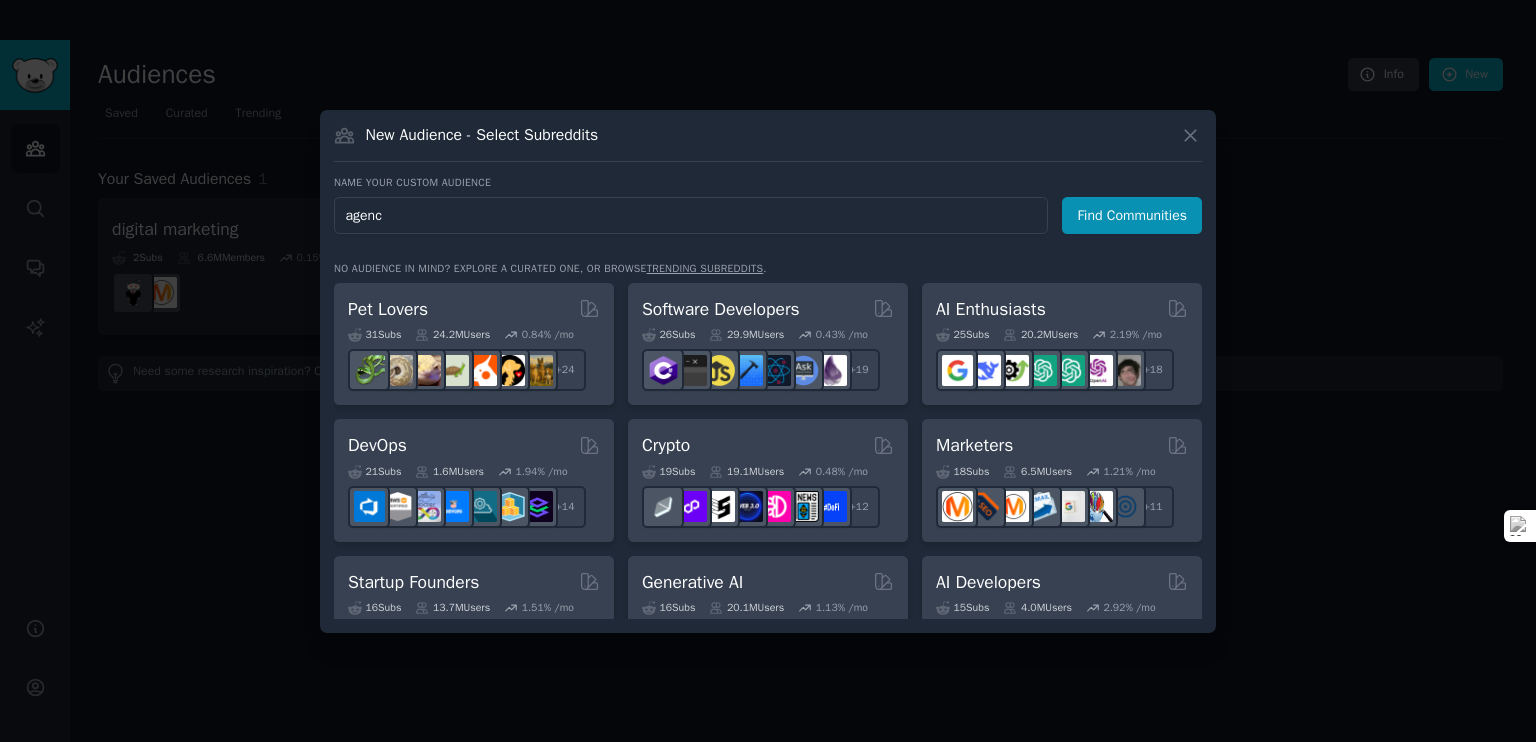 type on "agency" 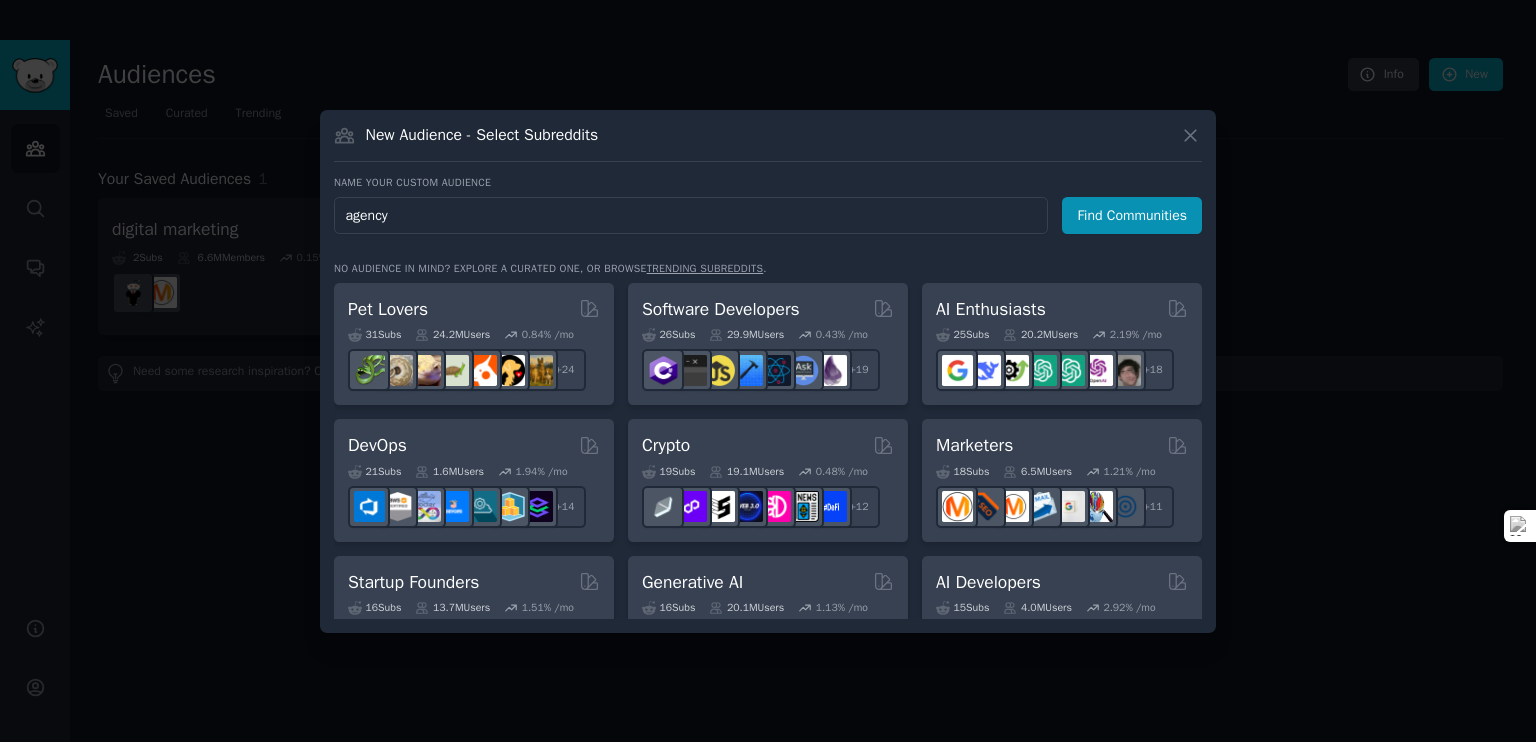 click on "Find Communities" at bounding box center [1132, 215] 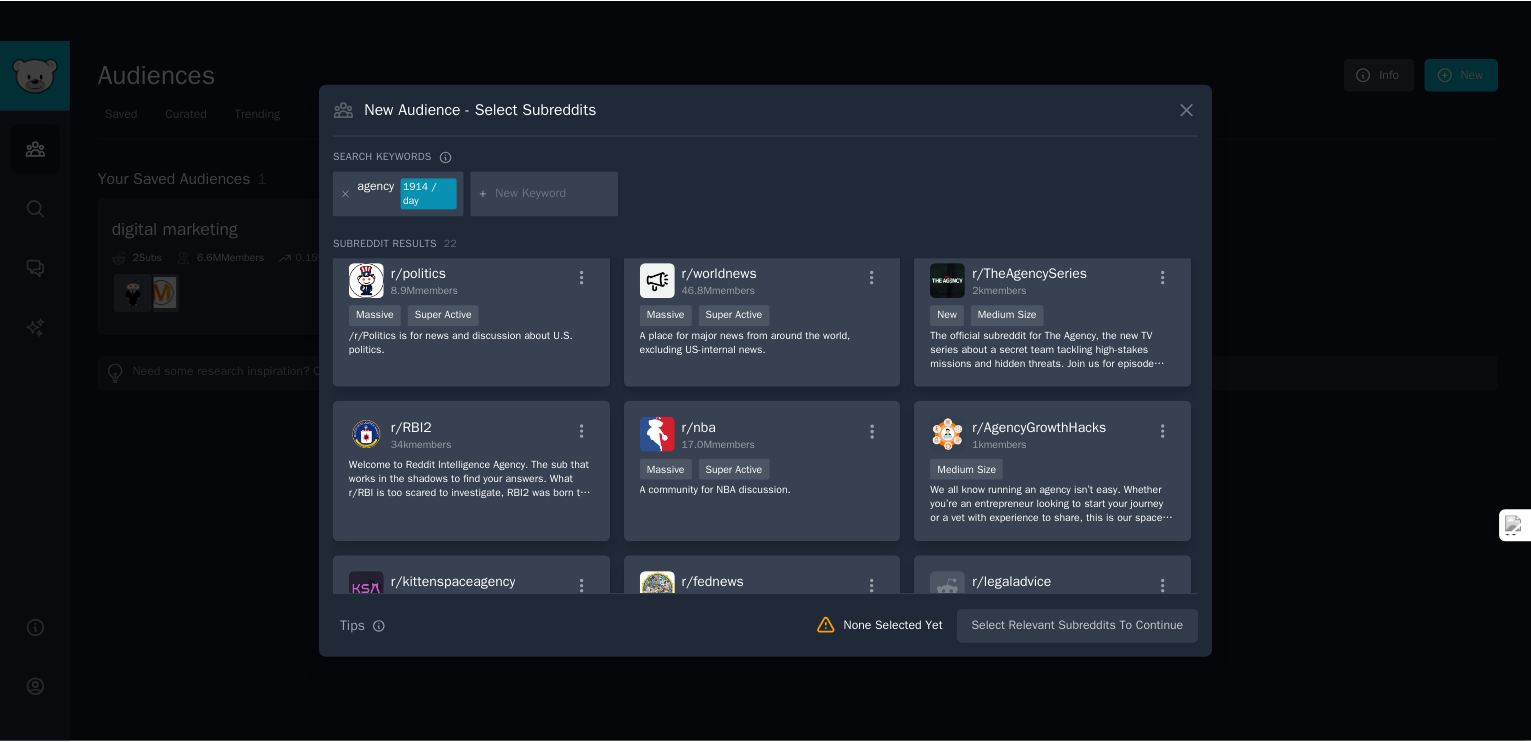 scroll, scrollTop: 0, scrollLeft: 0, axis: both 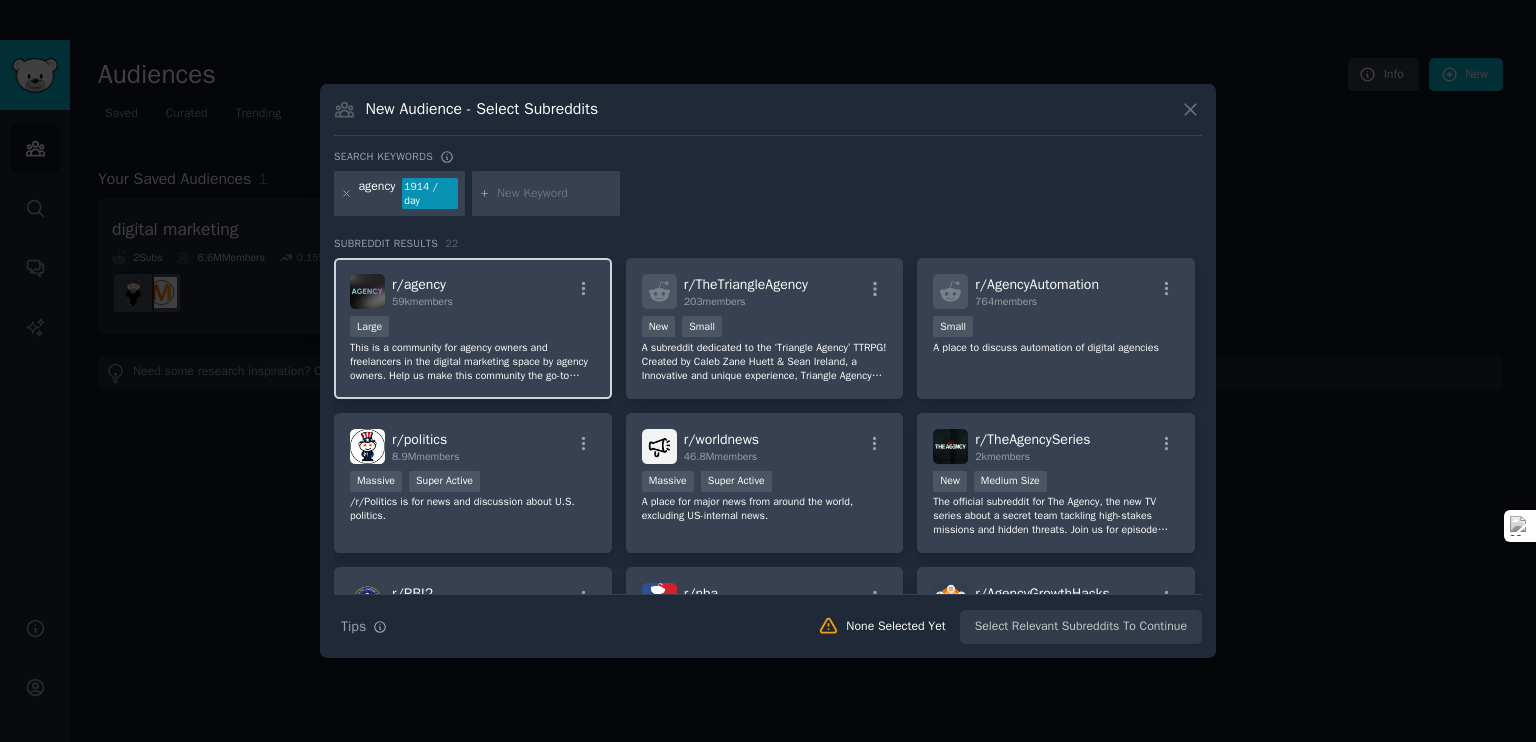 click on "r/ agency 59k  members" at bounding box center (473, 291) 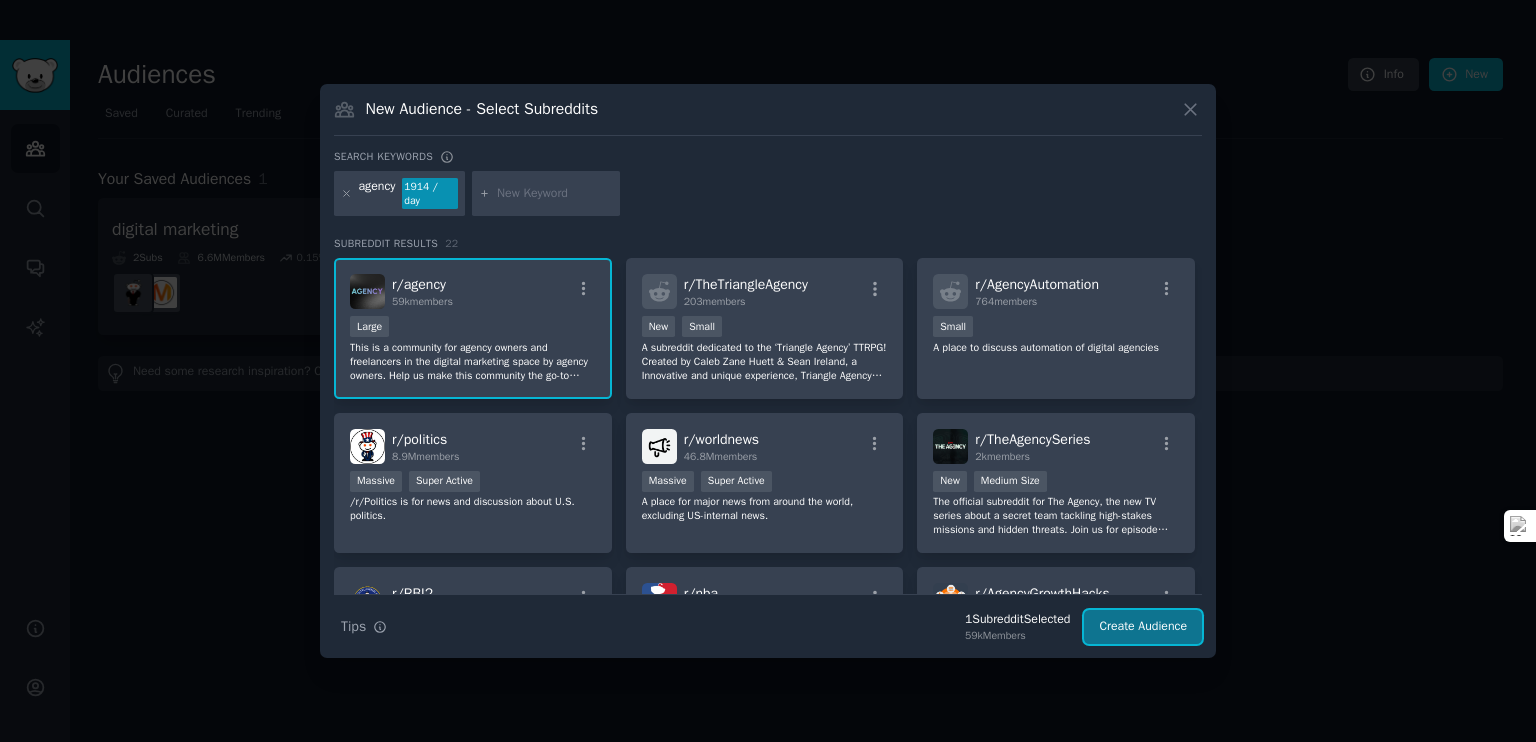 click on "Create Audience" at bounding box center (1143, 627) 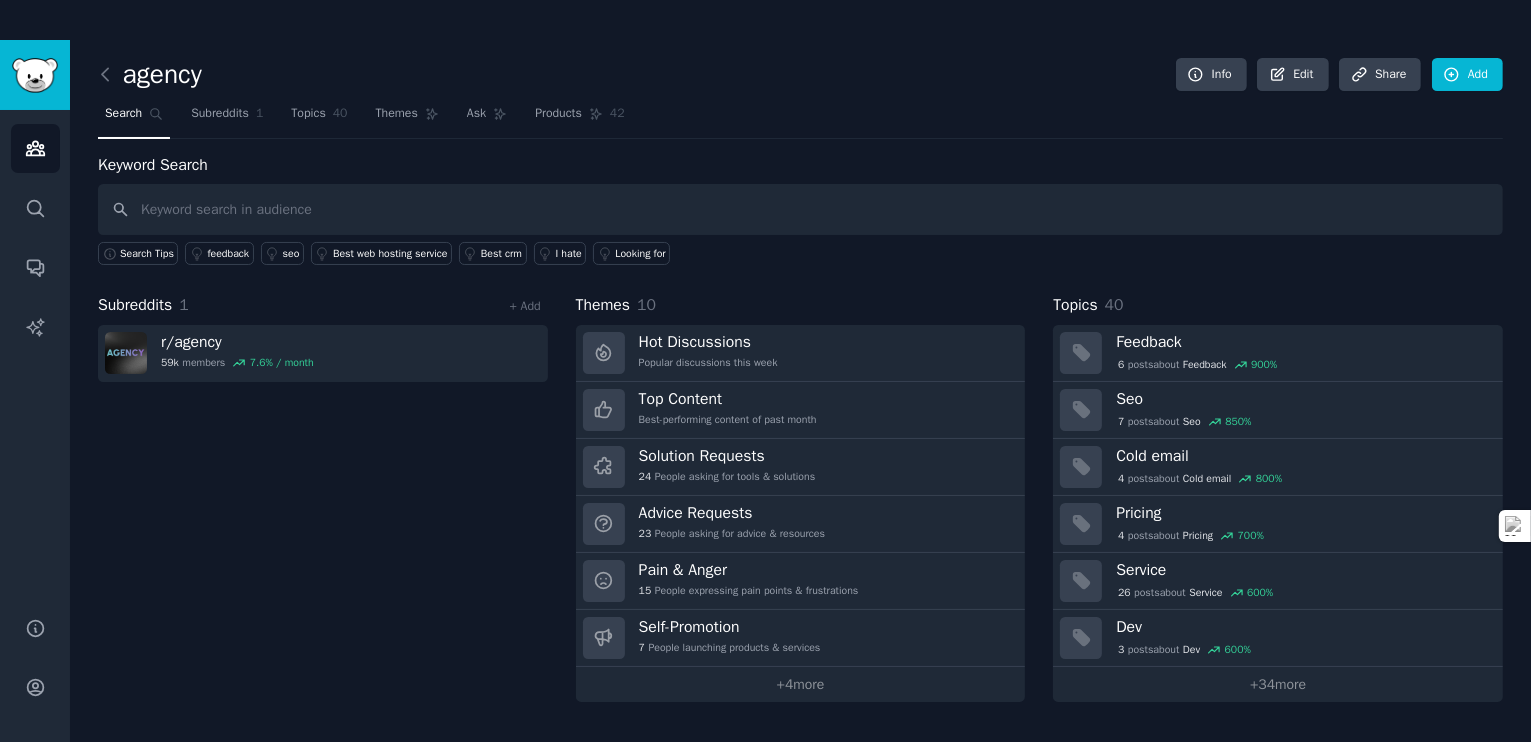 scroll, scrollTop: 40, scrollLeft: 0, axis: vertical 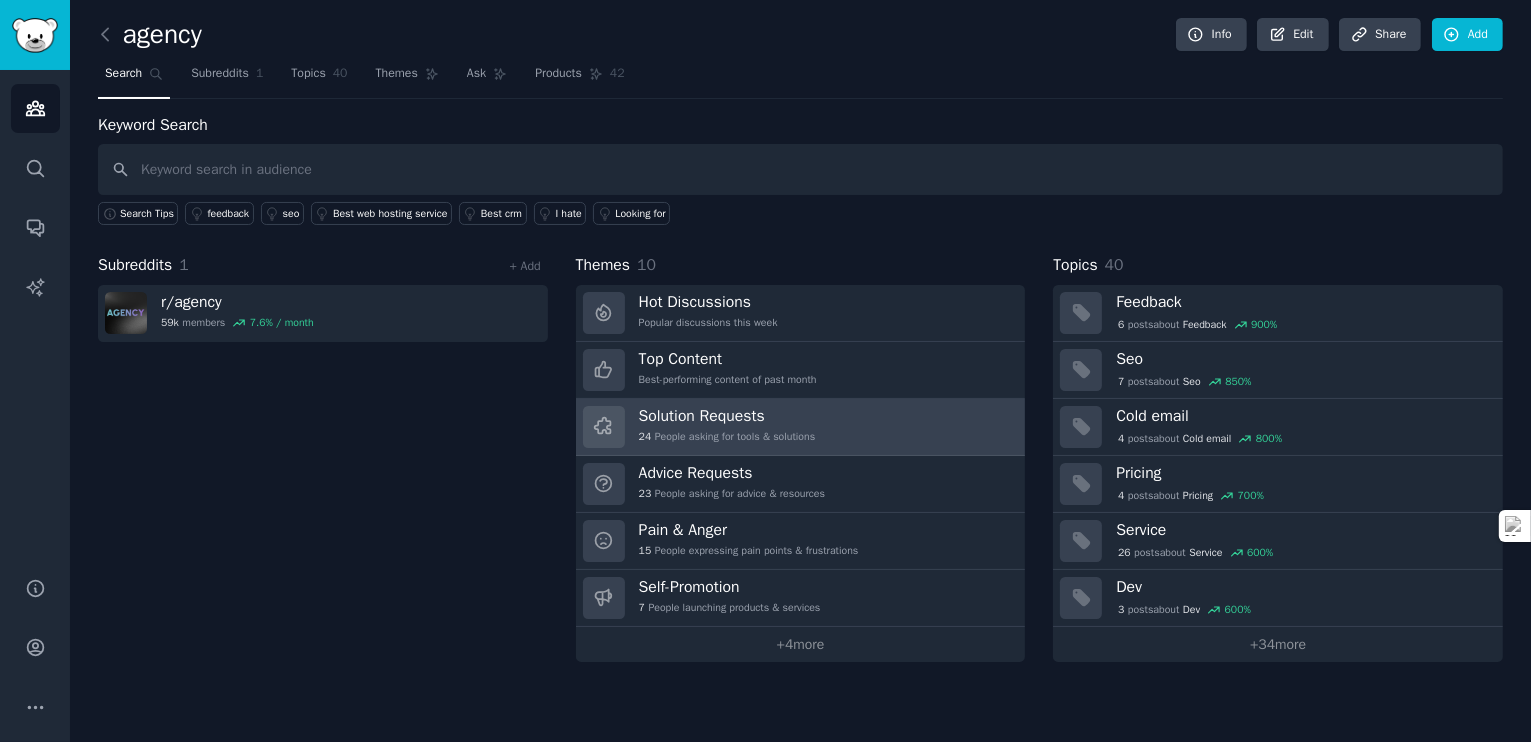 click on "24 People asking for tools & solutions" at bounding box center (727, 437) 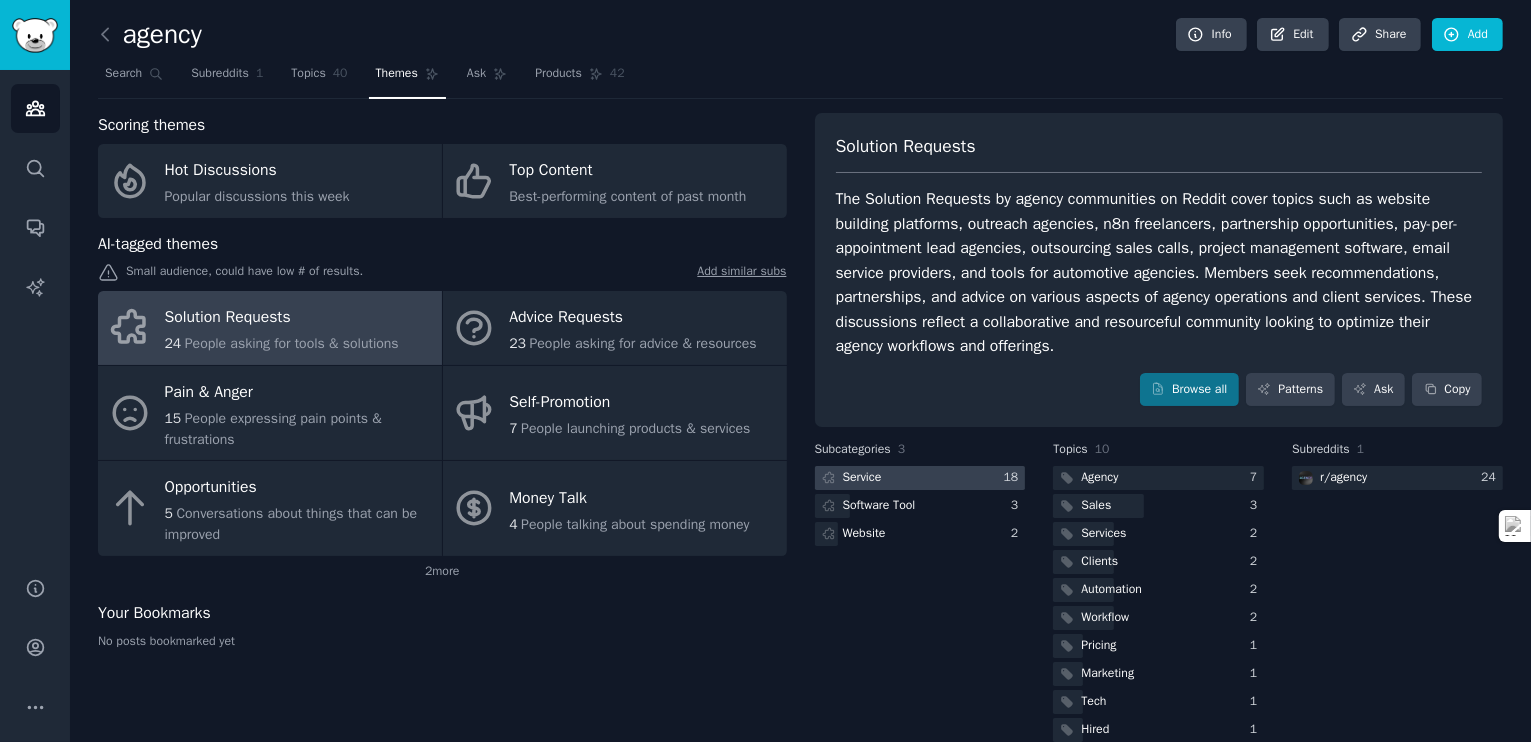 click at bounding box center (920, 478) 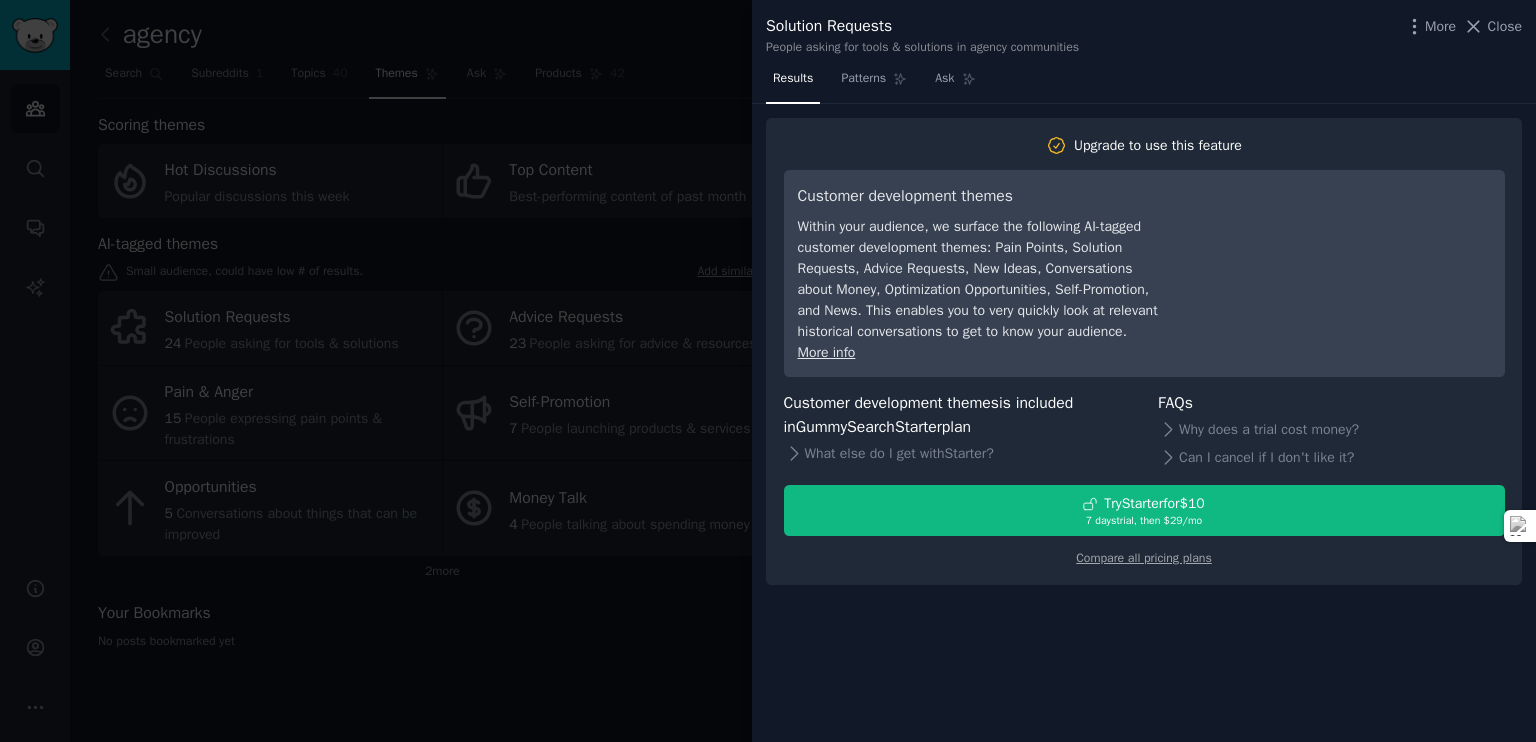 click at bounding box center (768, 371) 